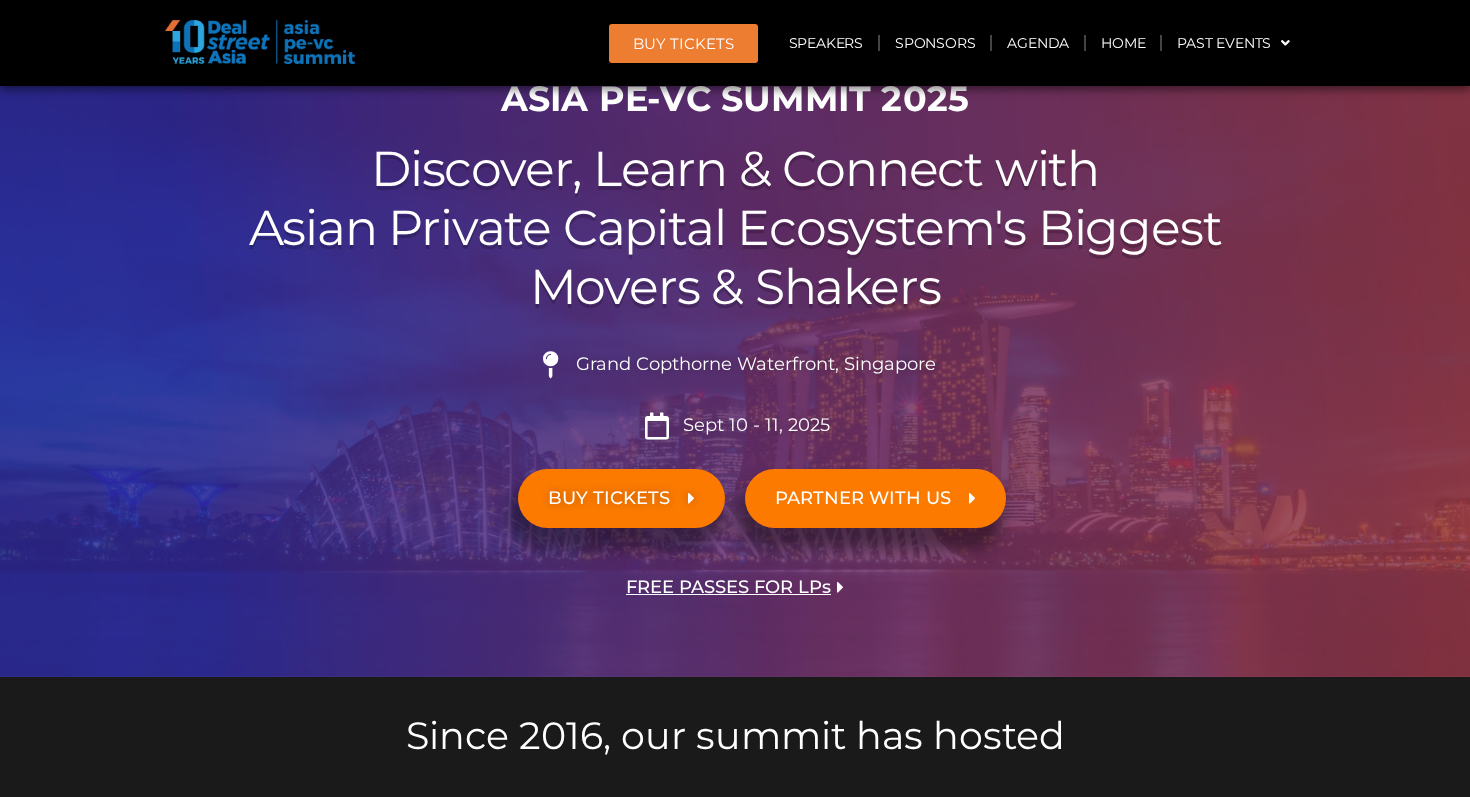 scroll, scrollTop: 0, scrollLeft: 0, axis: both 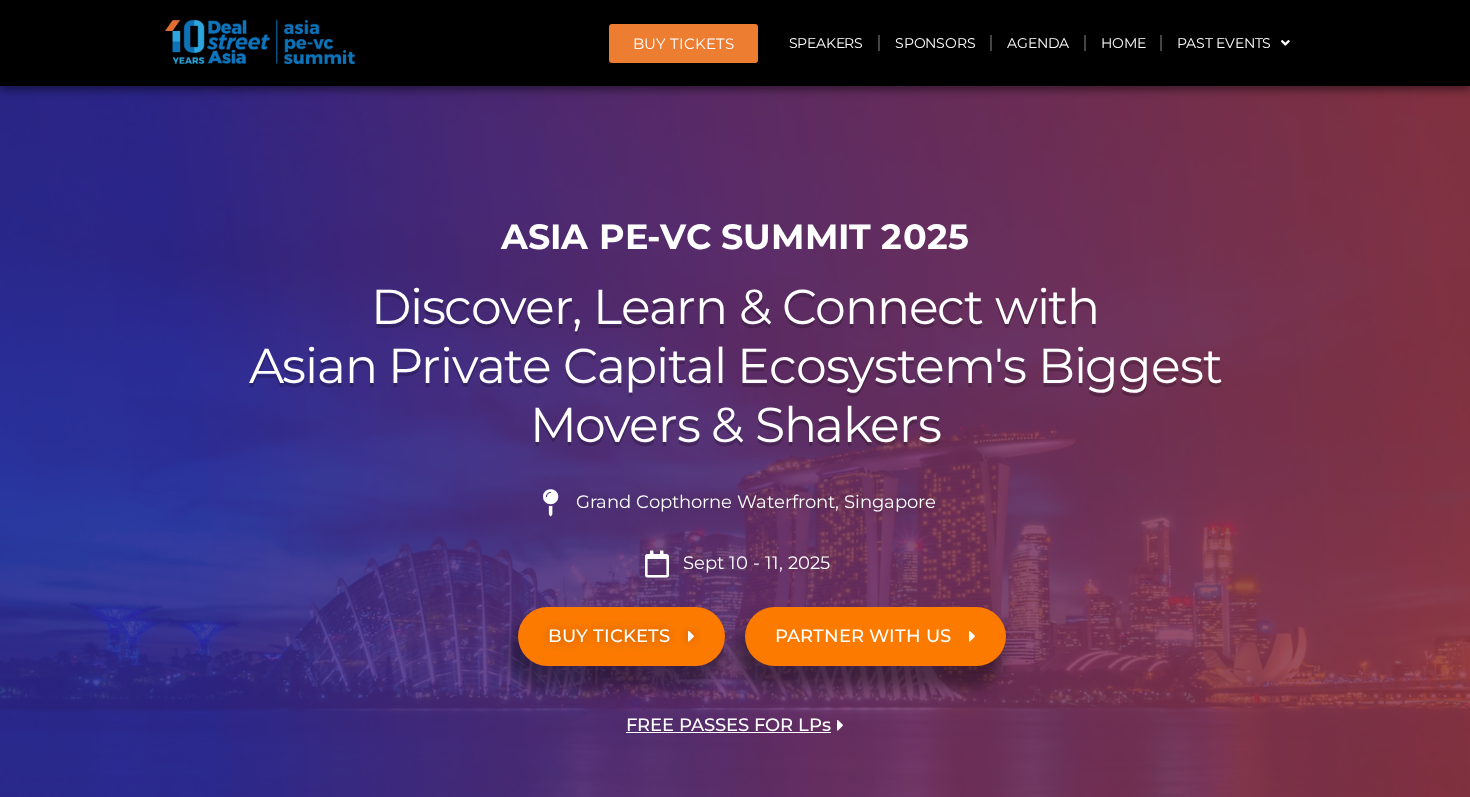 click on "Discover, Learn & Connect with  Asian Private Capital Ecosystem's Biggest Movers & Shakers" at bounding box center [735, 366] 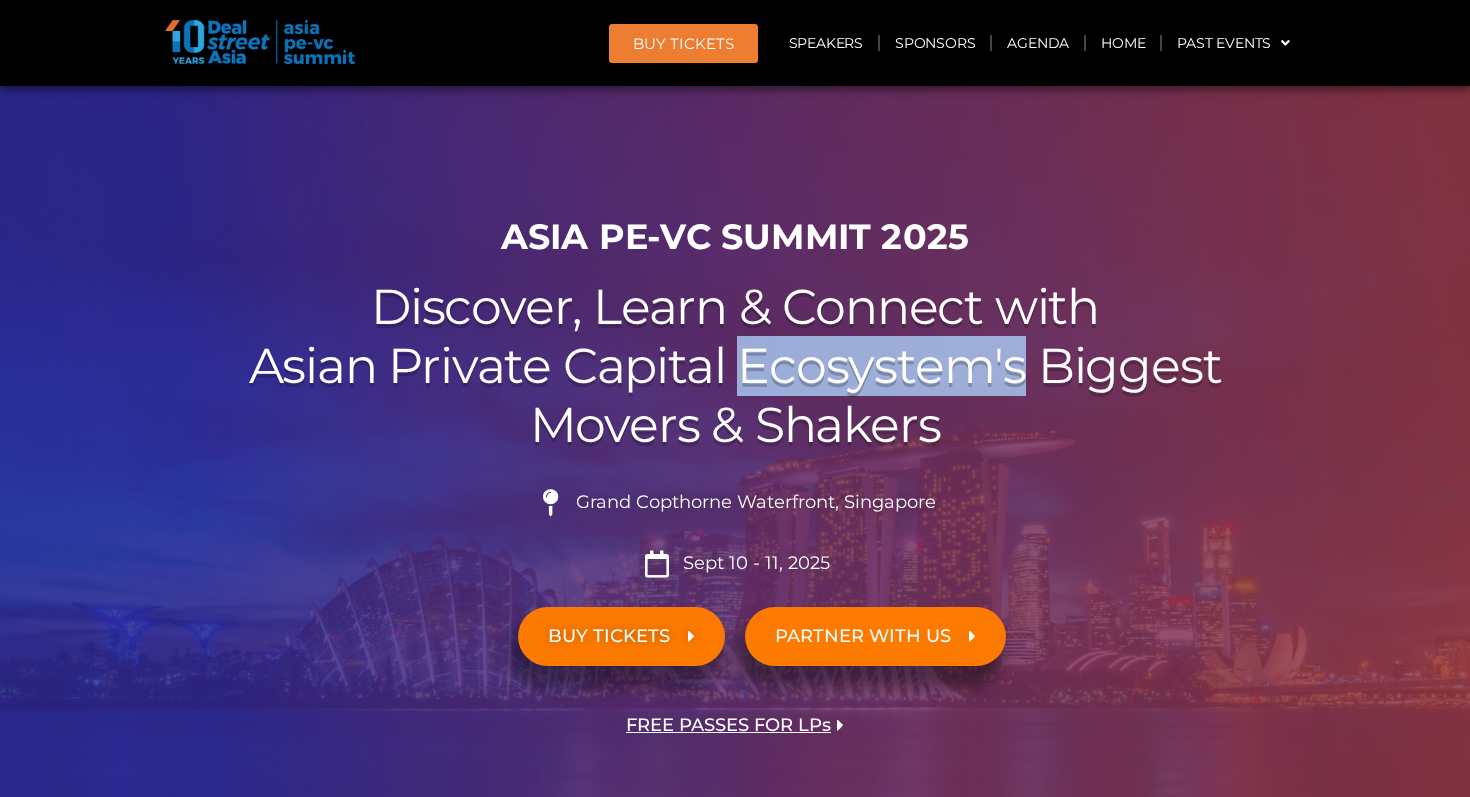 click on "Discover, Learn & Connect with  Asian Private Capital Ecosystem's Biggest Movers & Shakers" at bounding box center [735, 366] 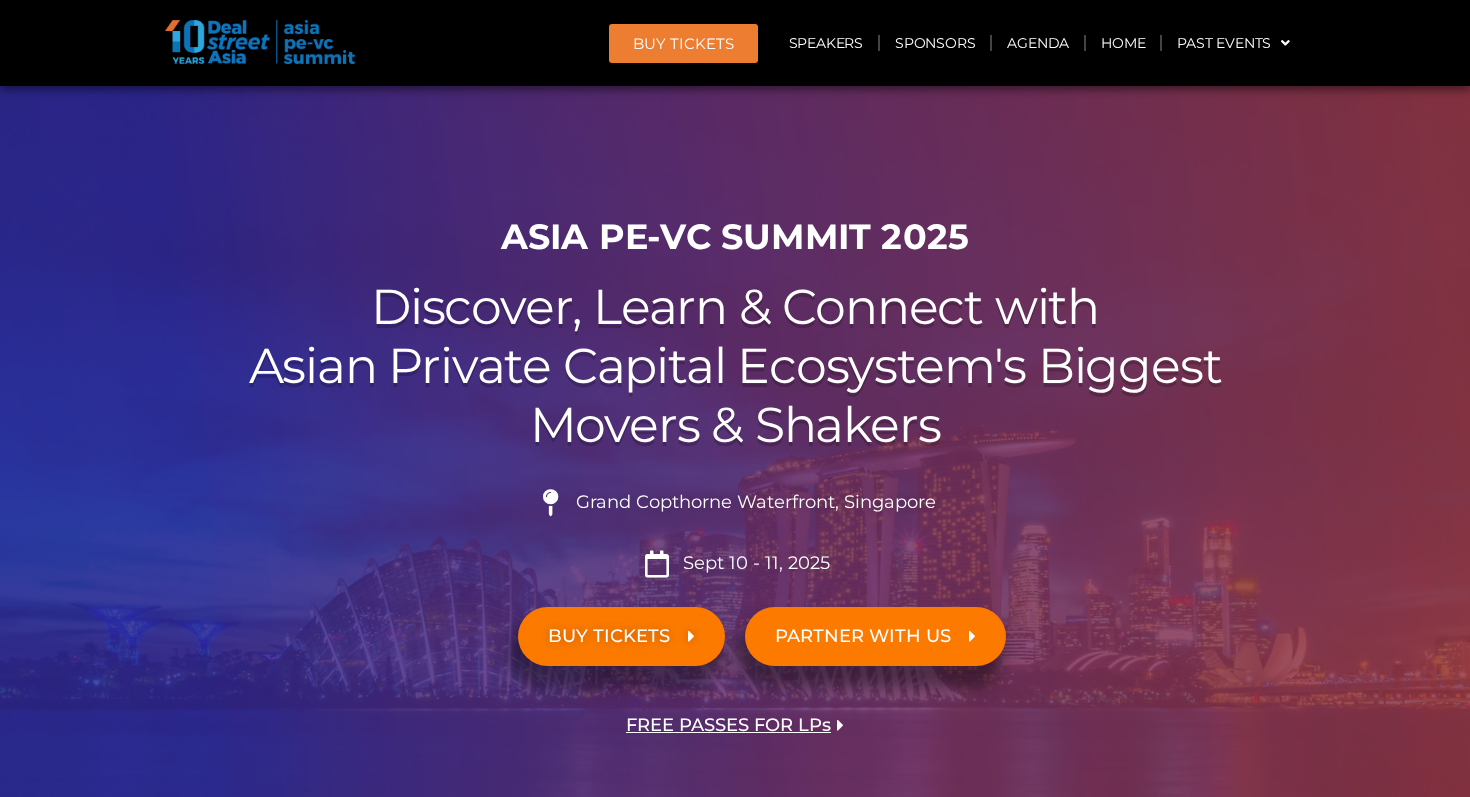 click on "Discover, Learn & Connect with  Asian Private Capital Ecosystem's Biggest Movers & Shakers" at bounding box center [735, 366] 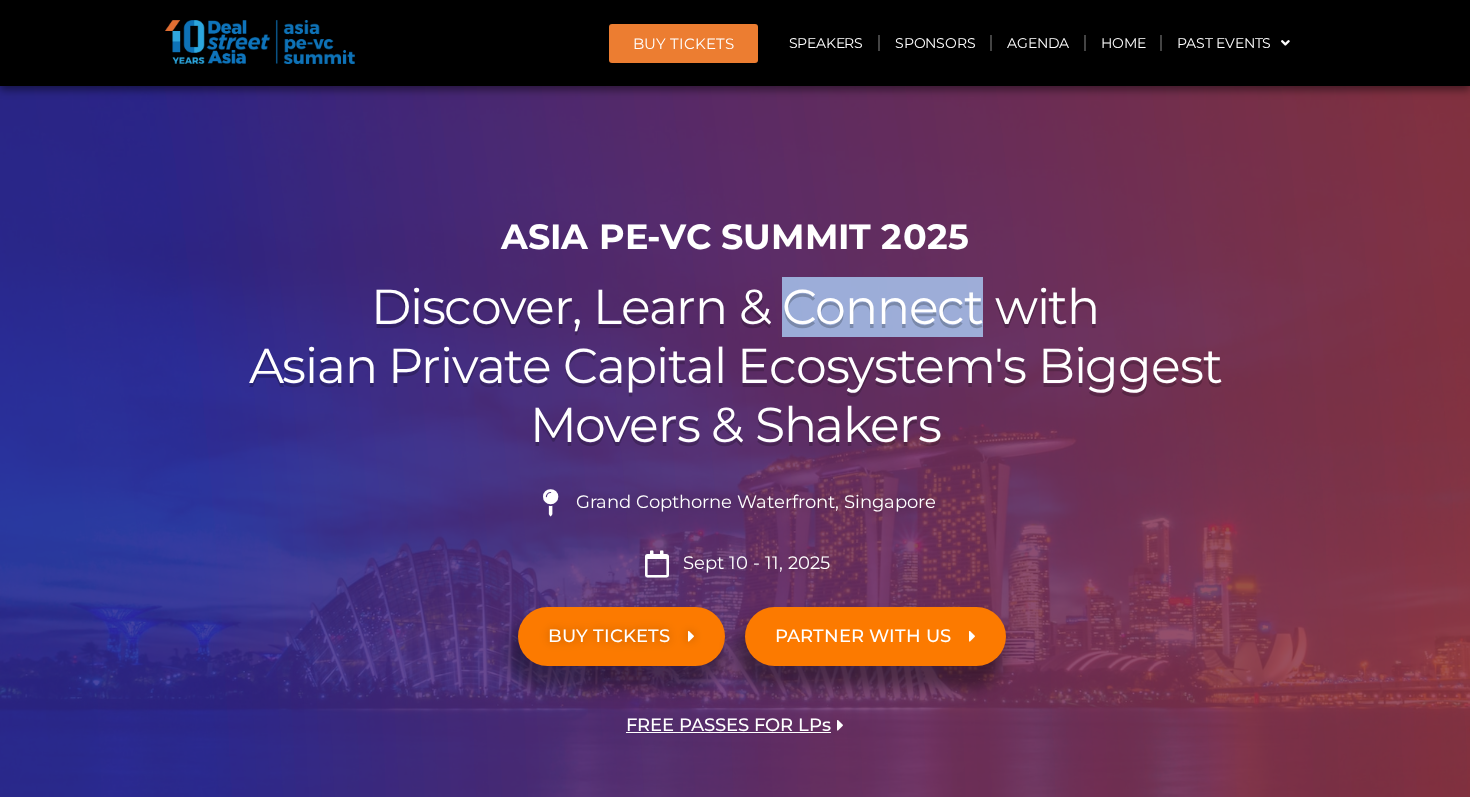 click on "Discover, Learn & Connect with  Asian Private Capital Ecosystem's Biggest Movers & Shakers" at bounding box center (735, 366) 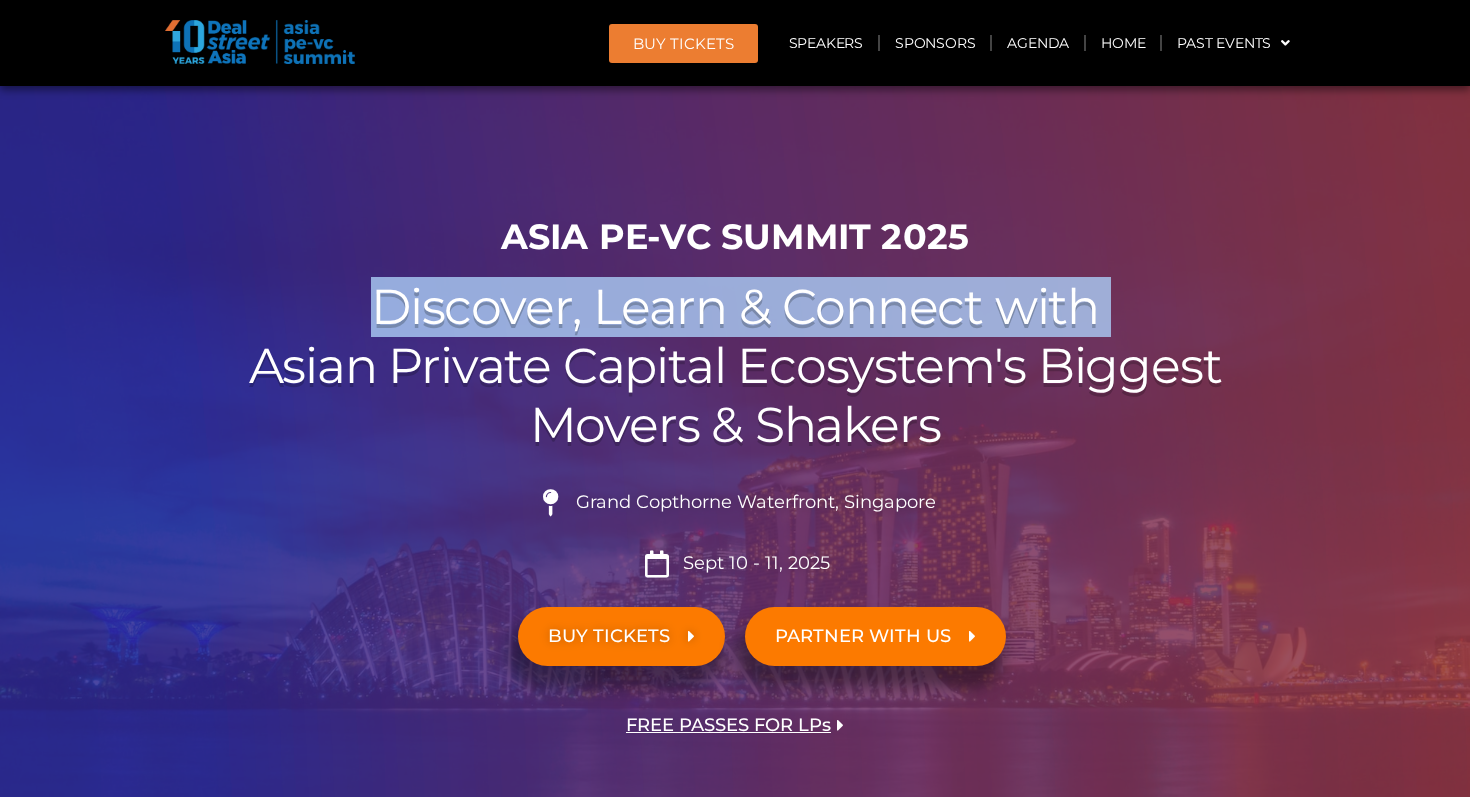 click on "Discover, Learn & Connect with  Asian Private Capital Ecosystem's Biggest Movers & Shakers" at bounding box center (735, 366) 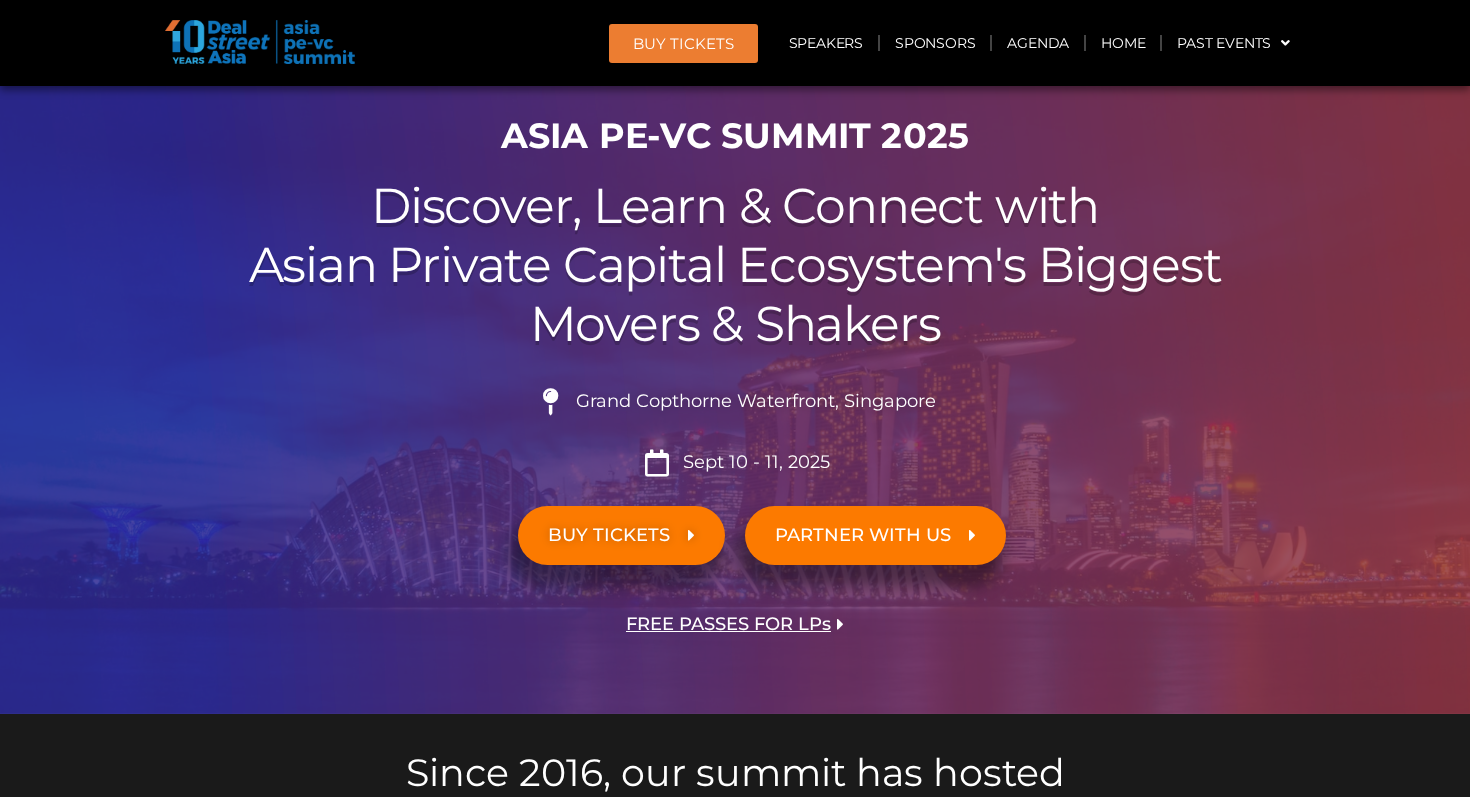 scroll, scrollTop: 102, scrollLeft: 0, axis: vertical 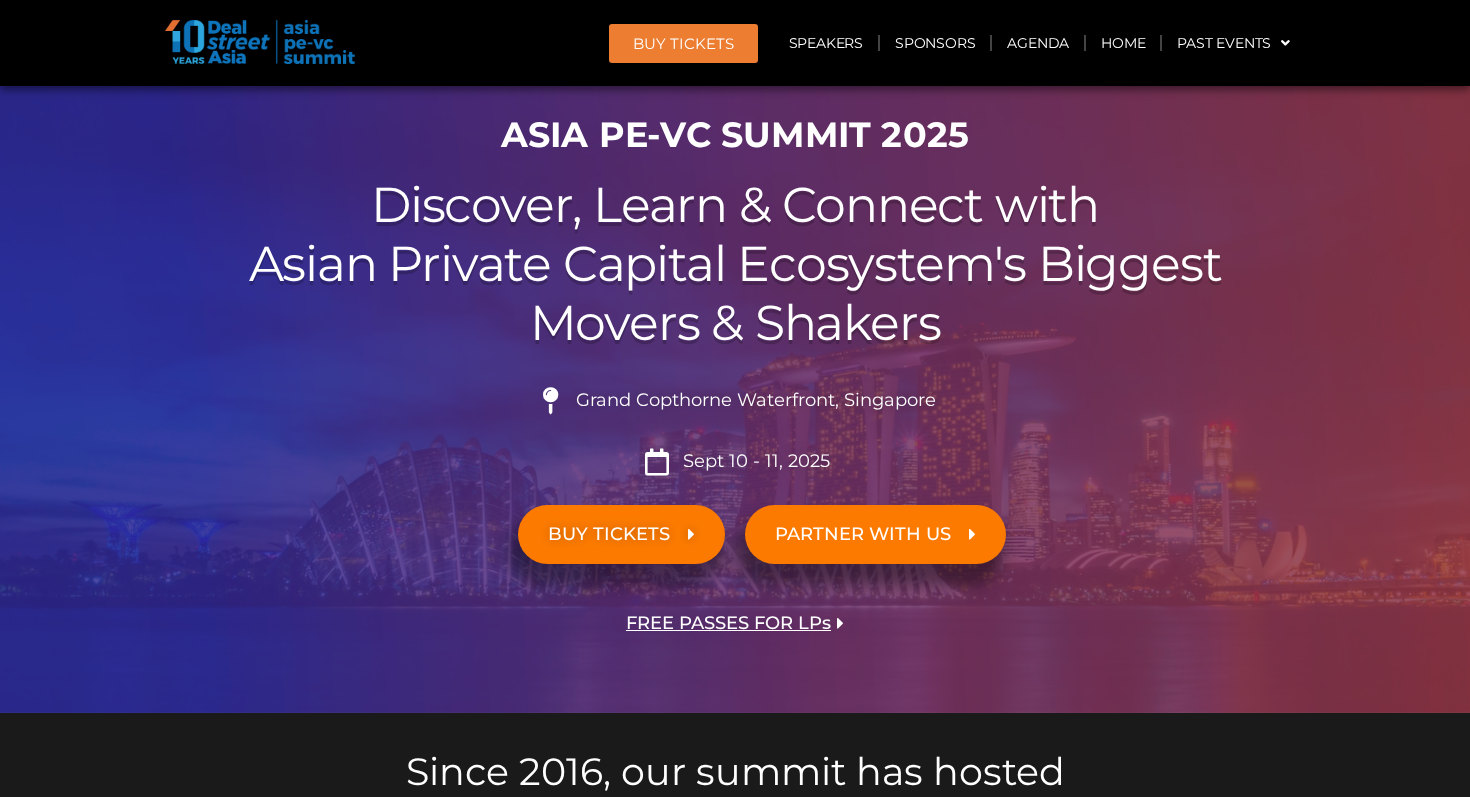 click on "Grand Copthorne Waterfront, Singapore​" at bounding box center (753, 401) 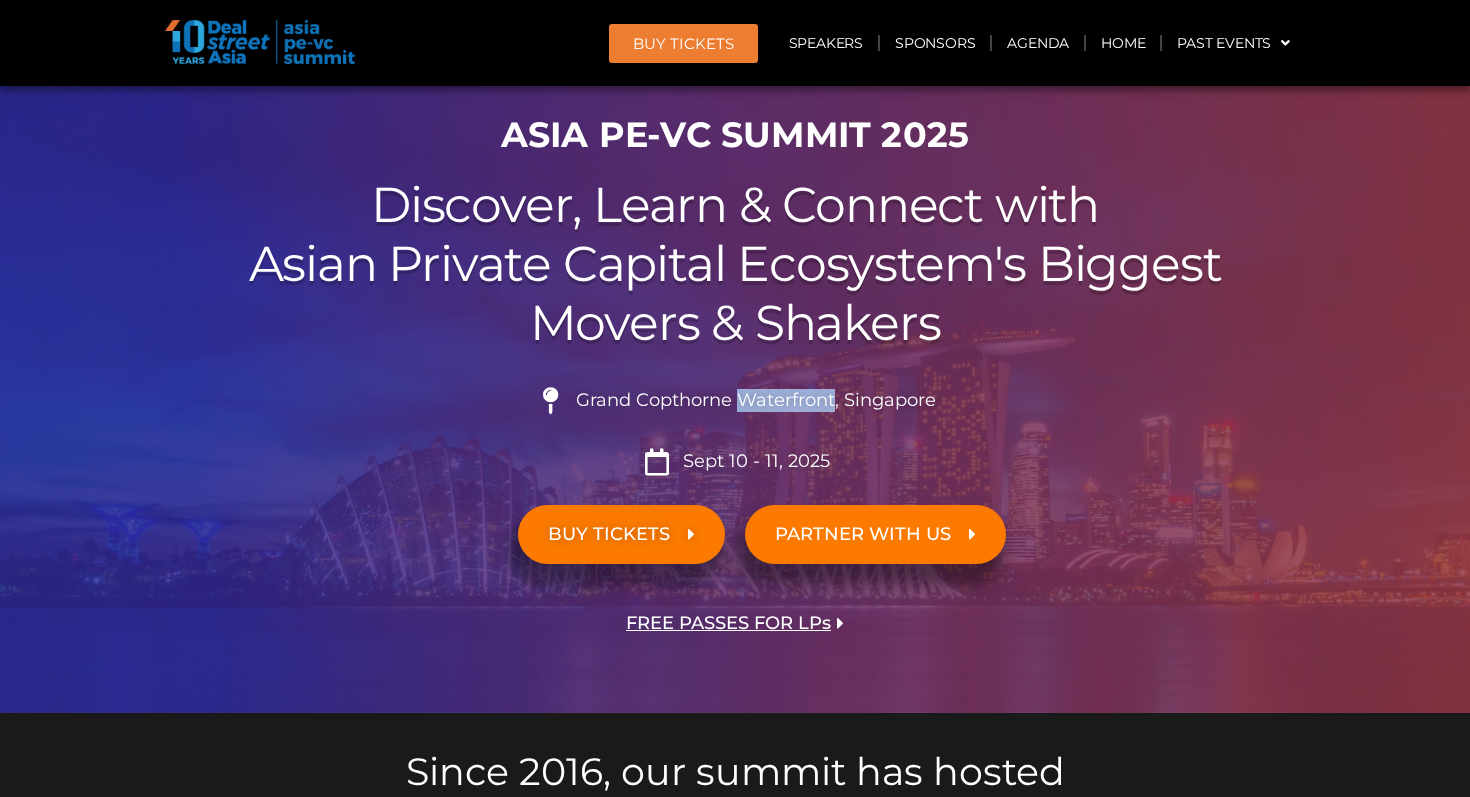 click on "Grand Copthorne Waterfront, Singapore​" at bounding box center [753, 401] 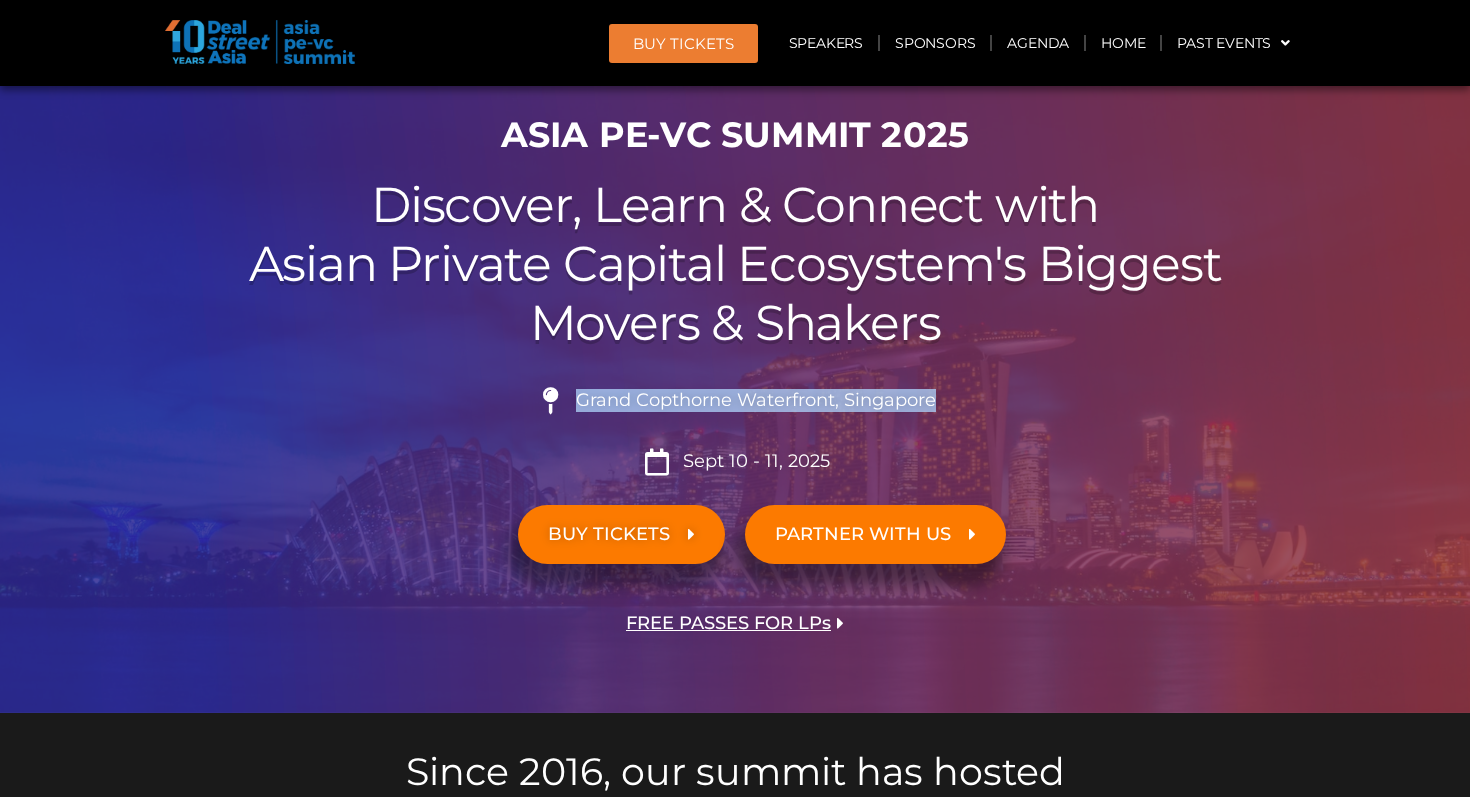 click on "Grand Copthorne Waterfront, Singapore​" at bounding box center [753, 401] 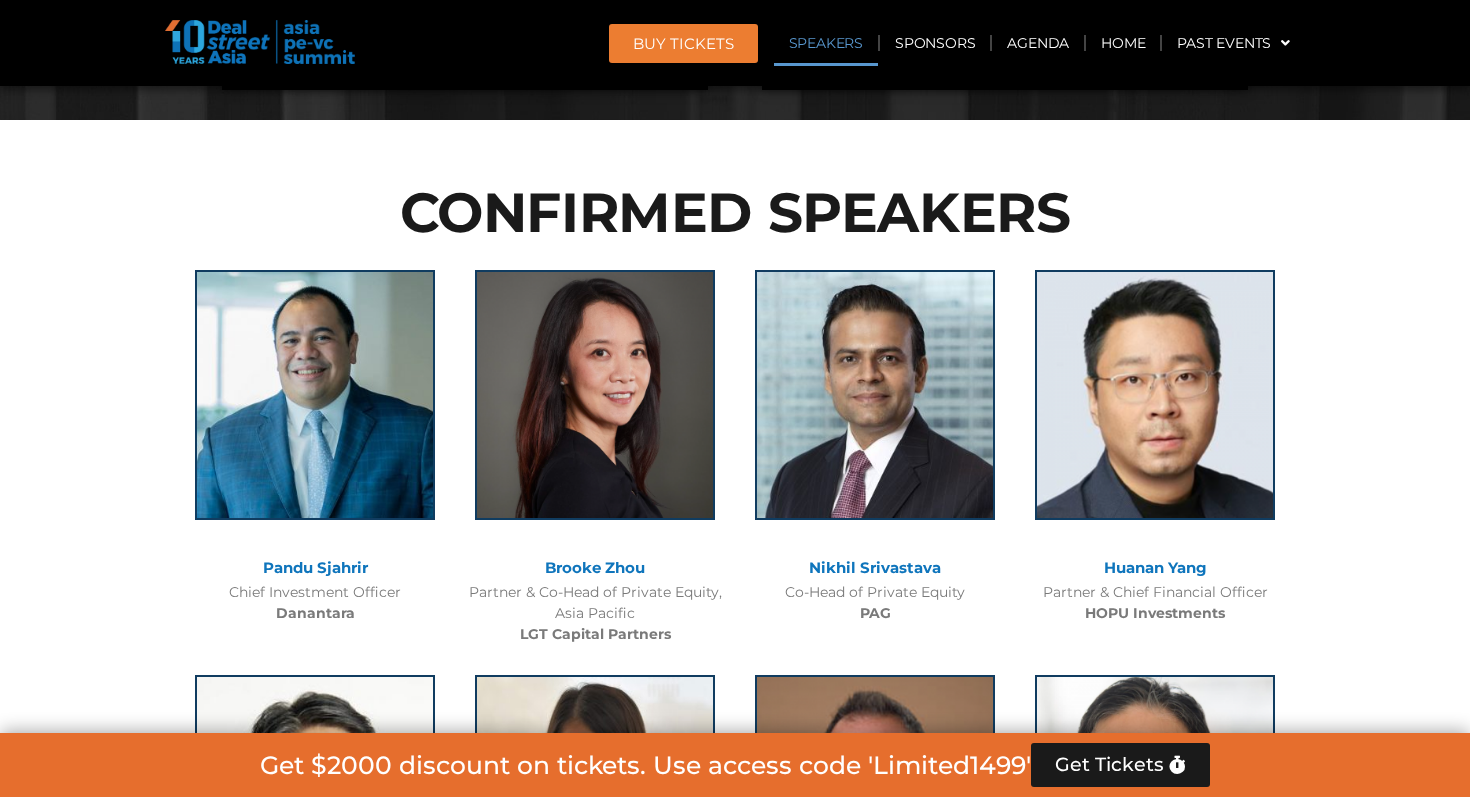 scroll, scrollTop: 1951, scrollLeft: 0, axis: vertical 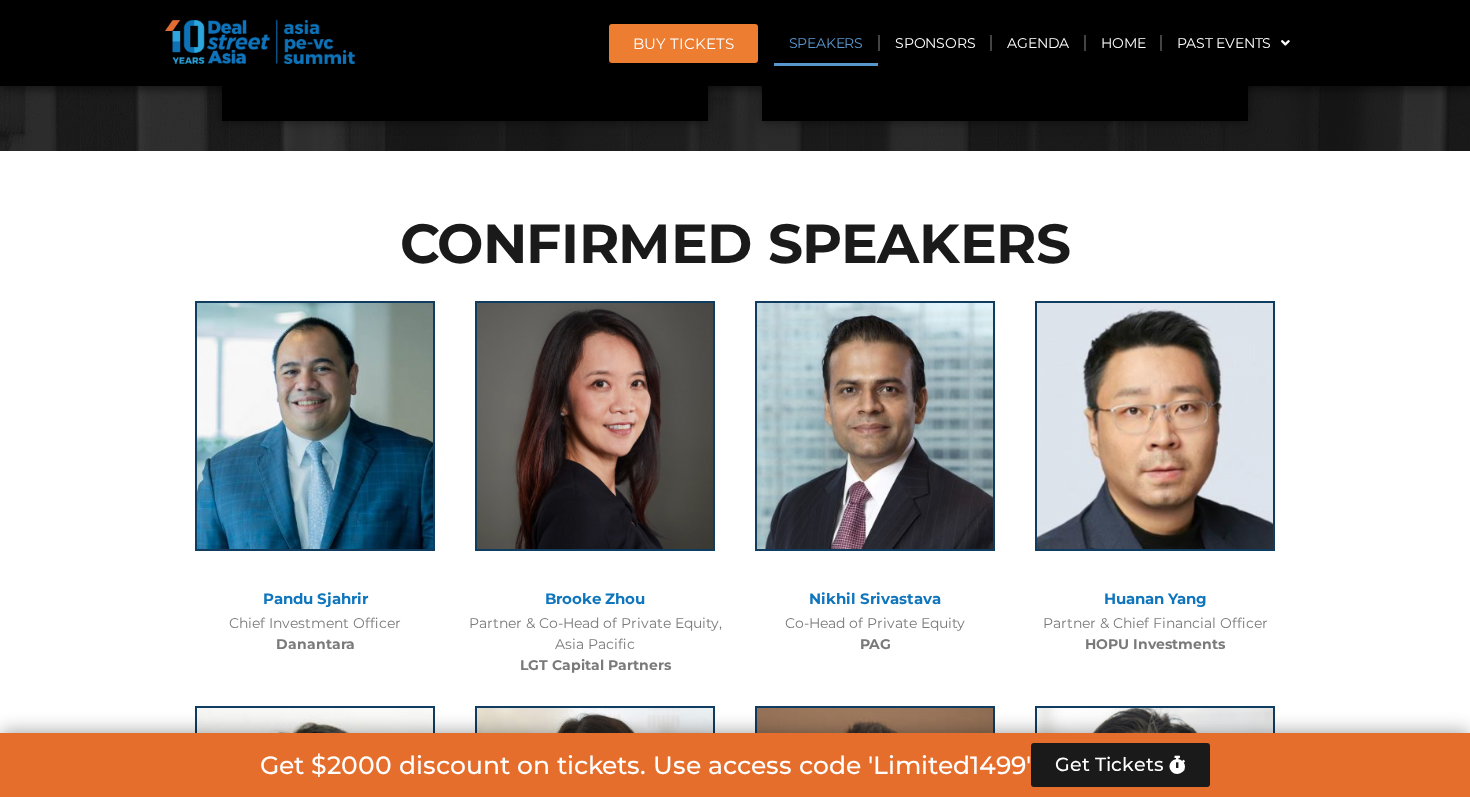 click on "CONFIRMED SPEAKERS" at bounding box center (735, 243) 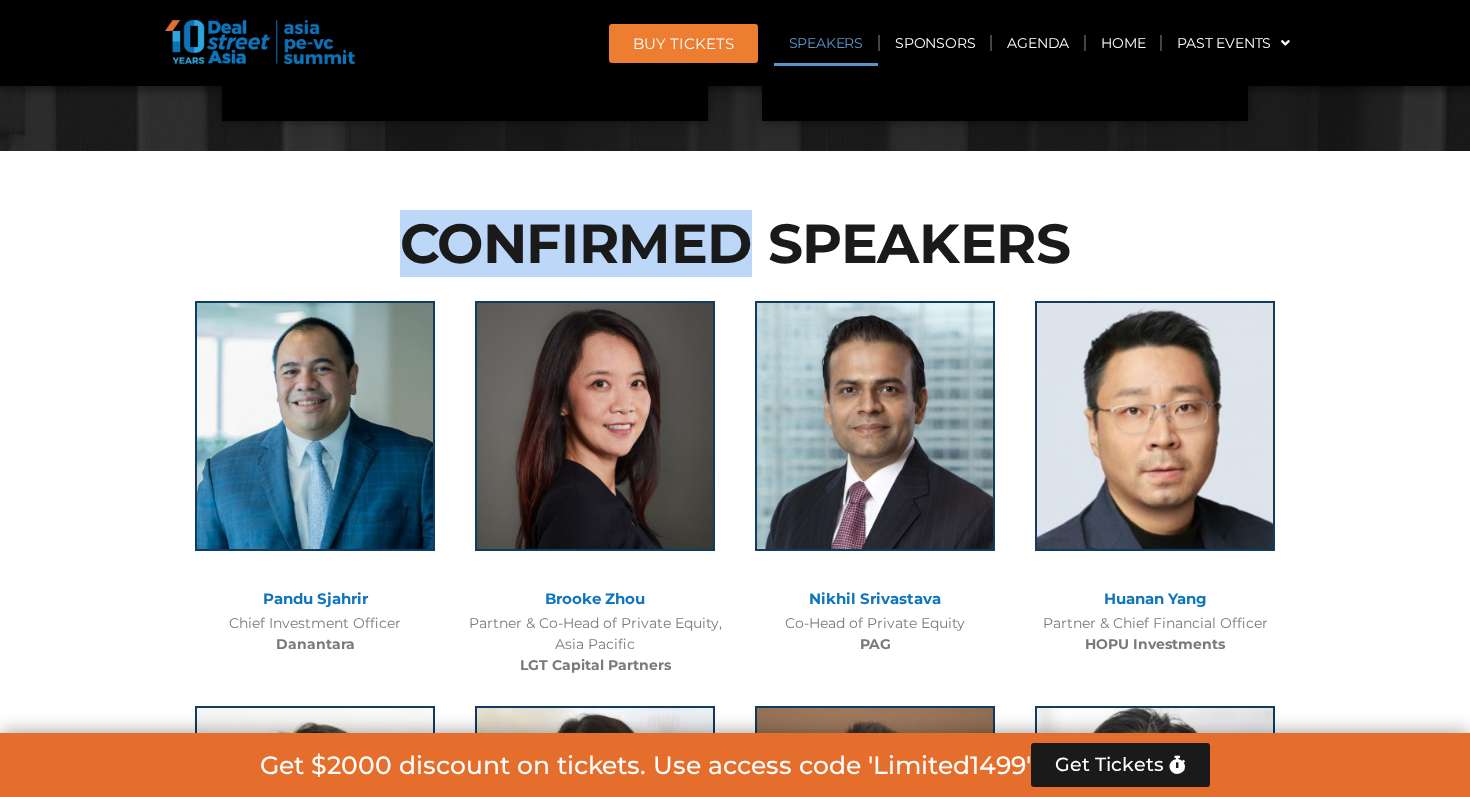 click on "CONFIRMED SPEAKERS" at bounding box center [735, 243] 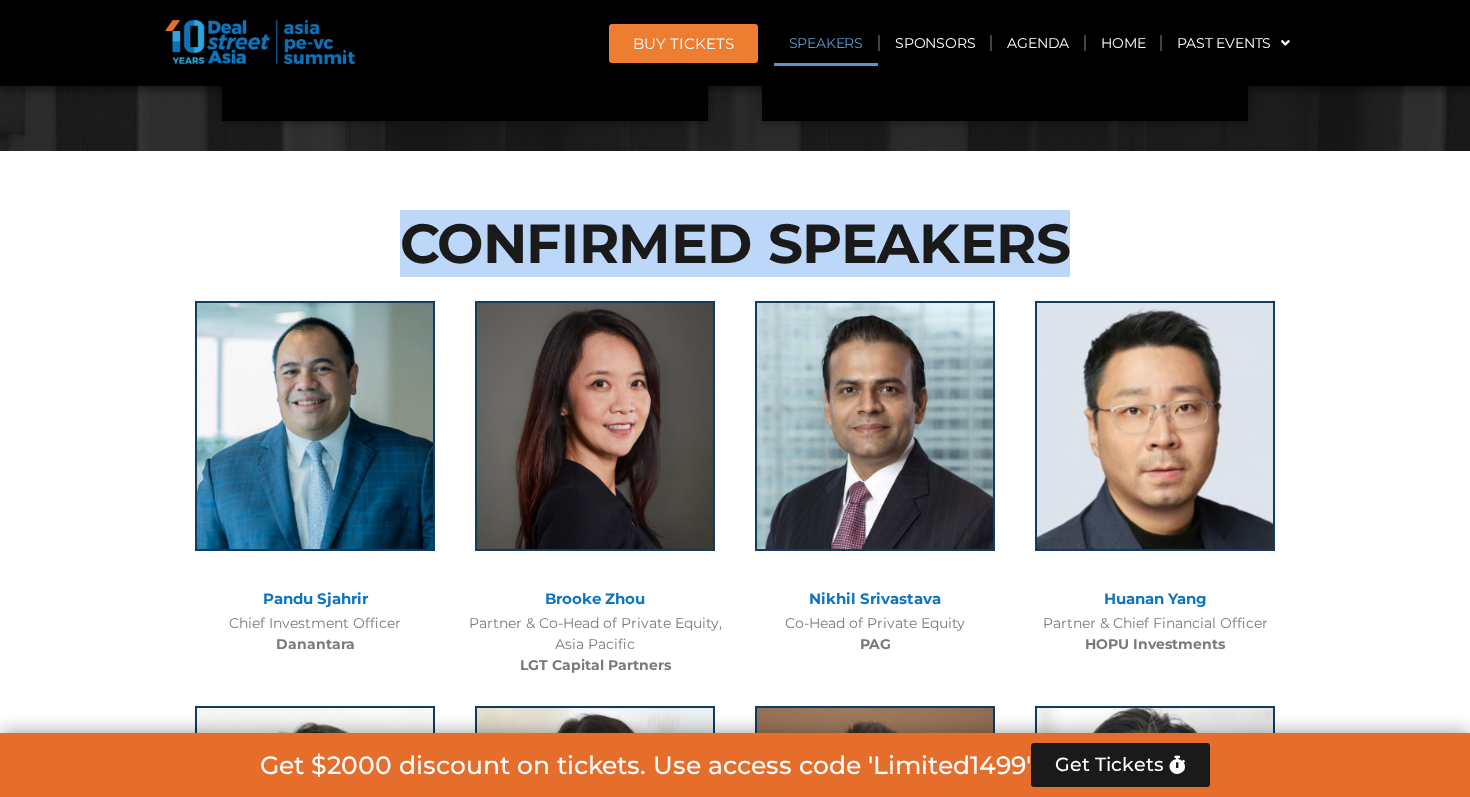 click on "CONFIRMED SPEAKERS" at bounding box center [735, 243] 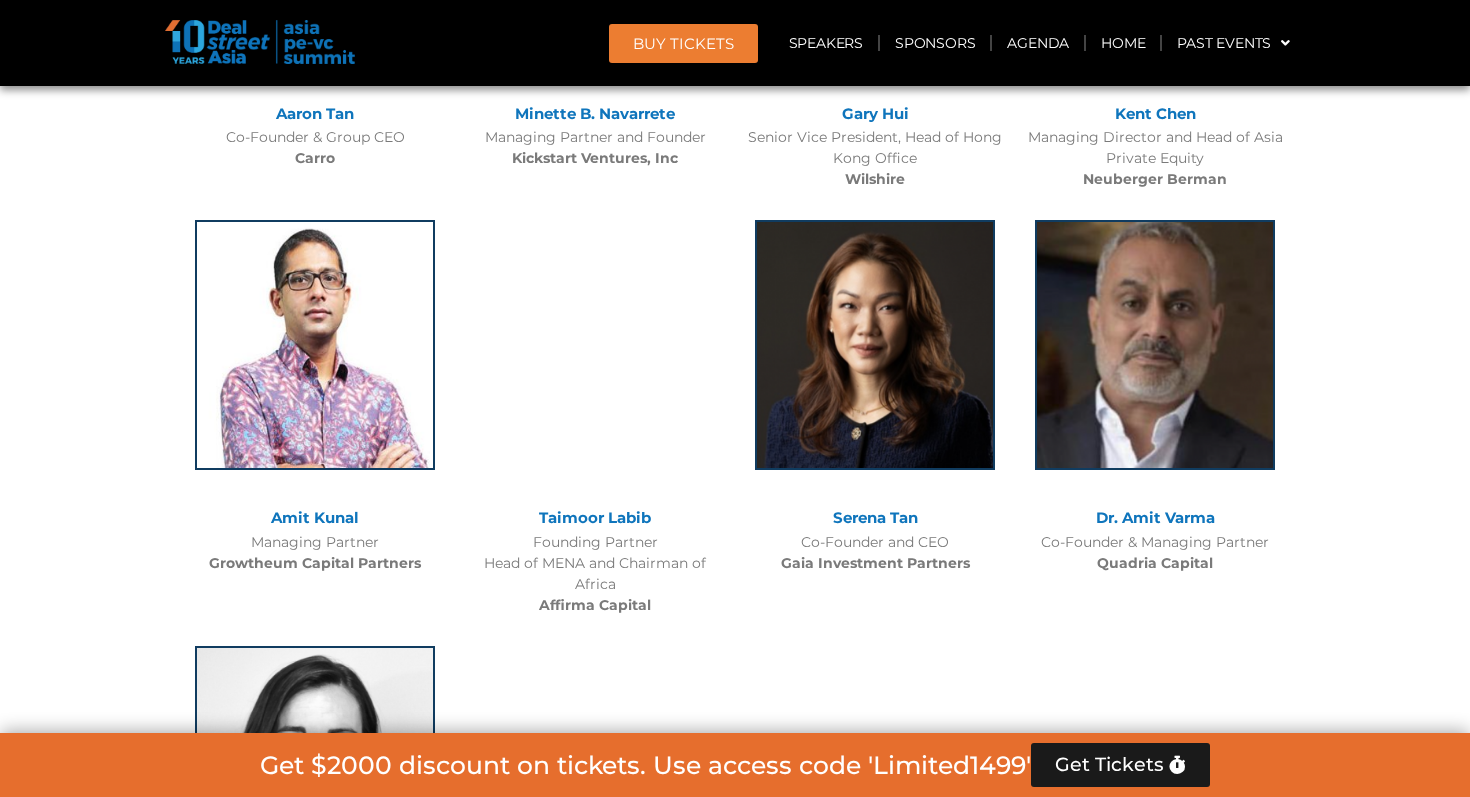 scroll, scrollTop: 0, scrollLeft: 0, axis: both 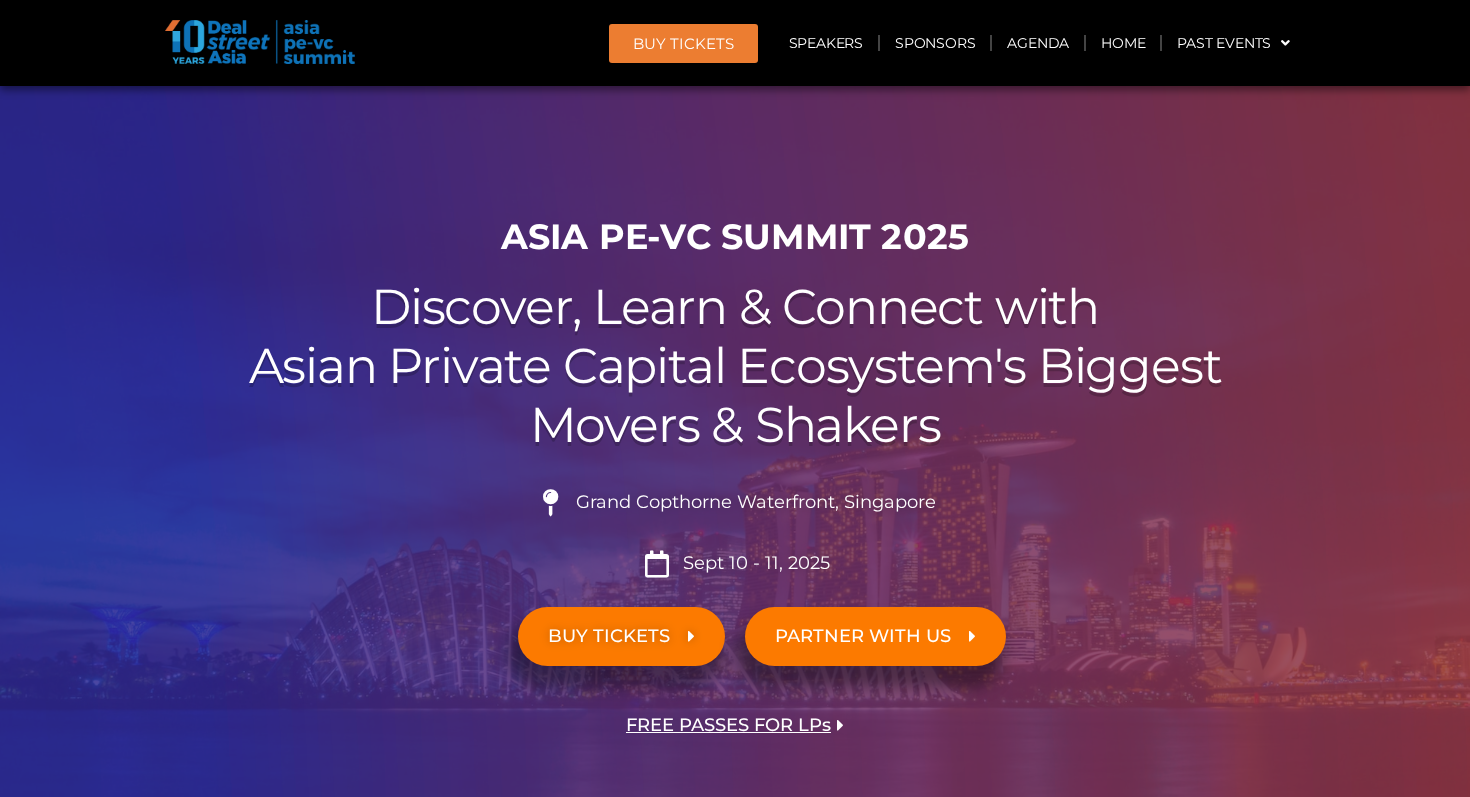click on "ASIA PE-VC Summit 2025" at bounding box center (735, 237) 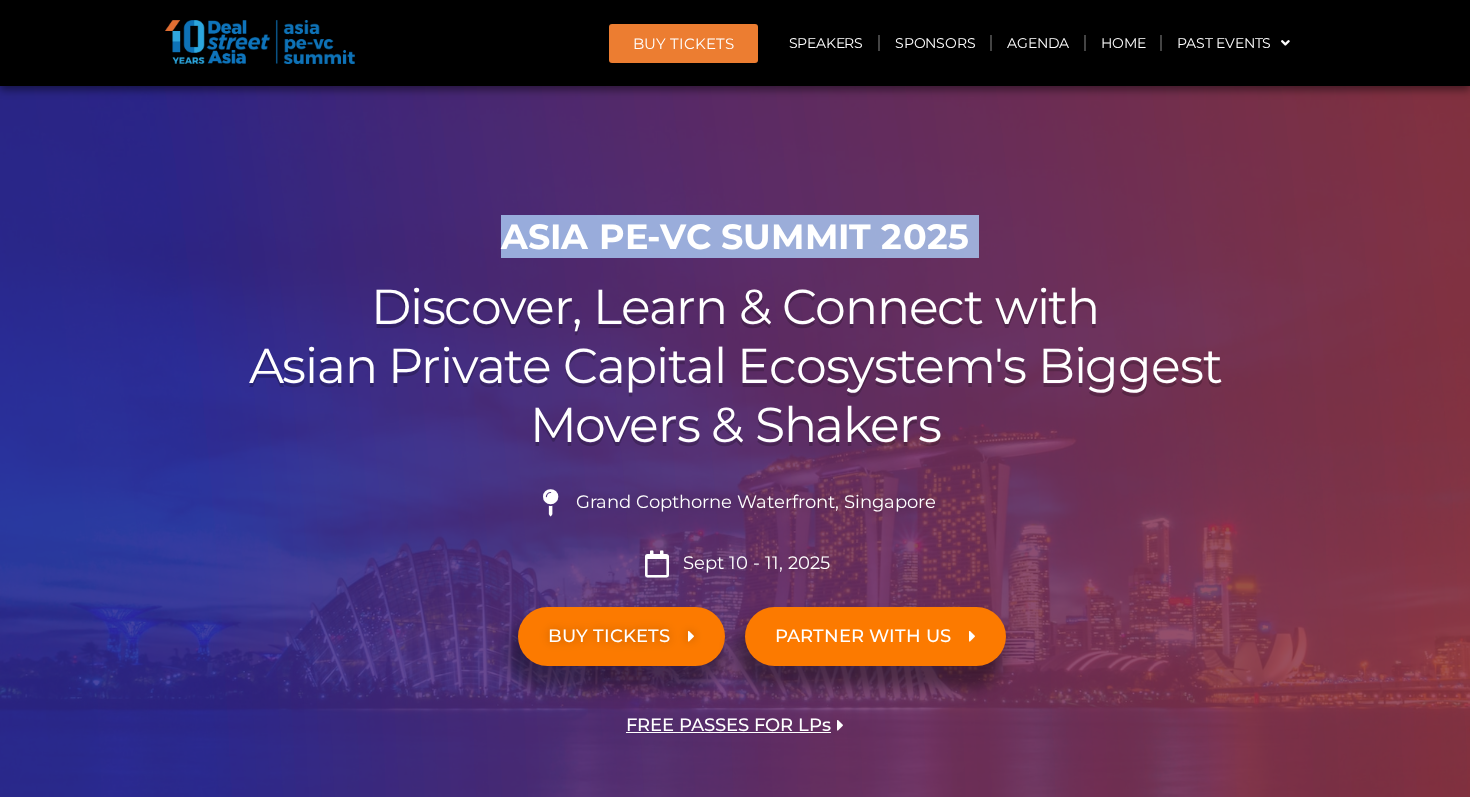 click on "ASIA PE-VC Summit 2025" at bounding box center (735, 237) 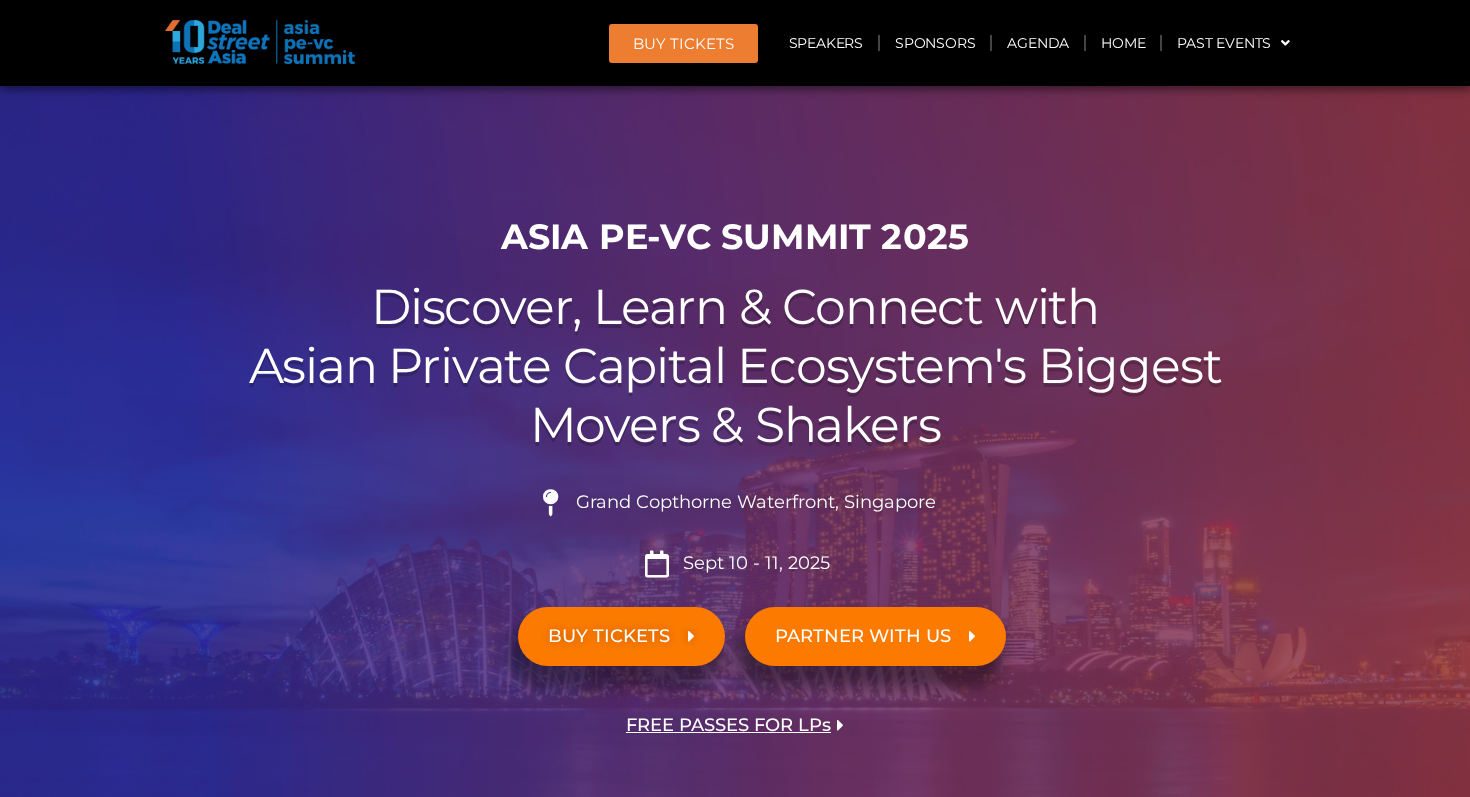 click on "Discover, Learn & Connect with  Asian Private Capital Ecosystem's Biggest Movers & Shakers" at bounding box center [735, 366] 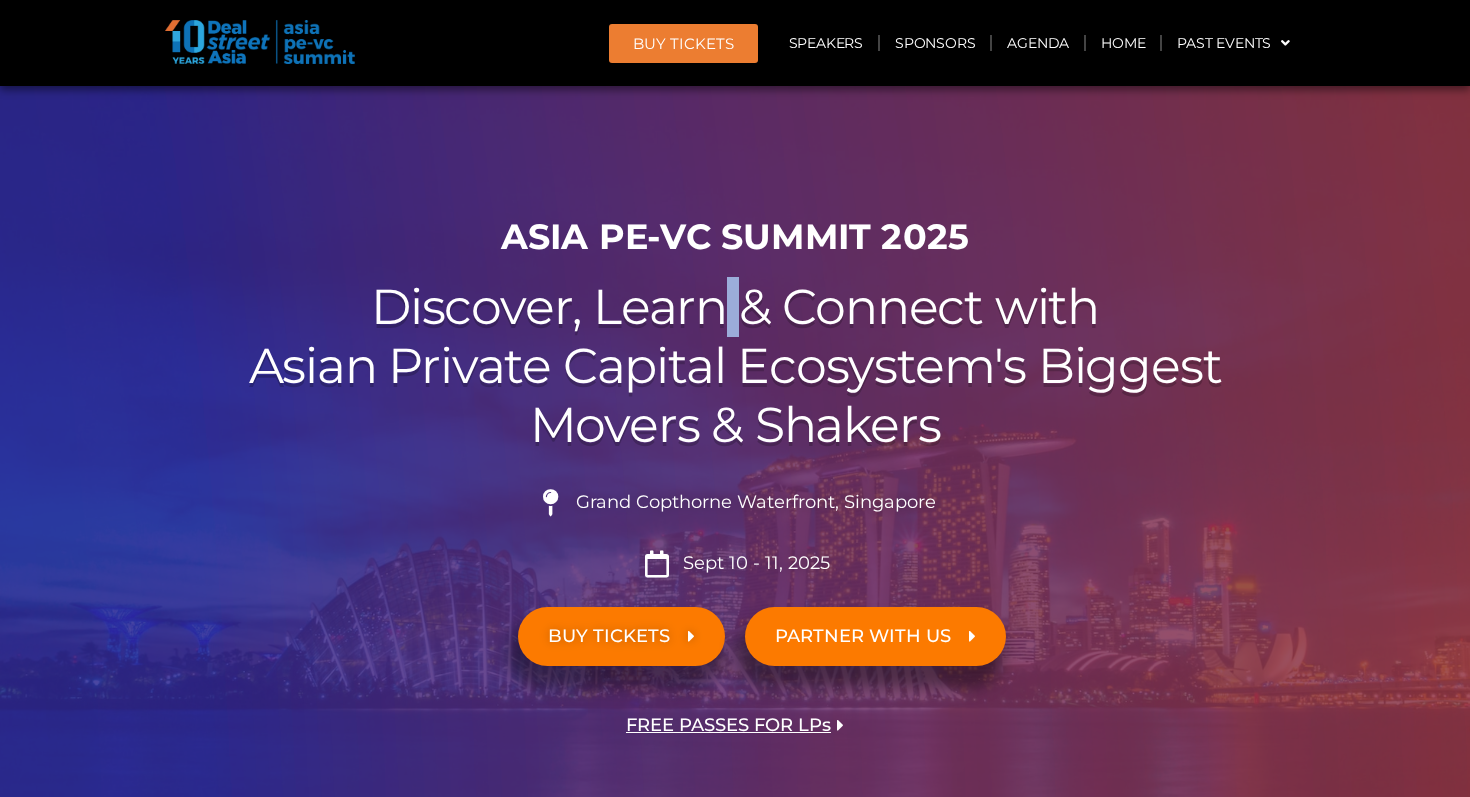 click on "Discover, Learn & Connect with  Asian Private Capital Ecosystem's Biggest Movers & Shakers" at bounding box center [735, 366] 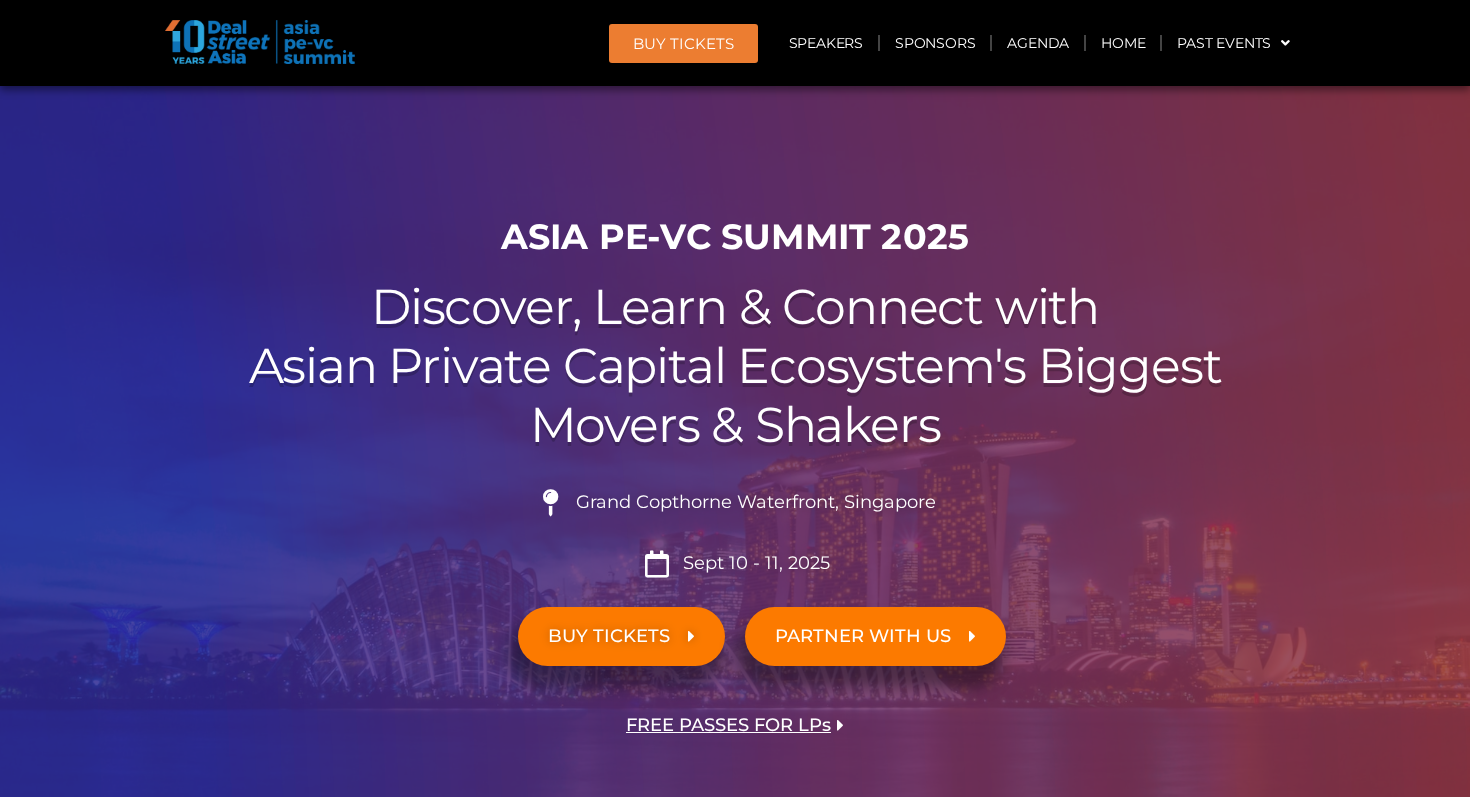 click on "Discover, Learn & Connect with  Asian Private Capital Ecosystem's Biggest Movers & Shakers" at bounding box center [735, 366] 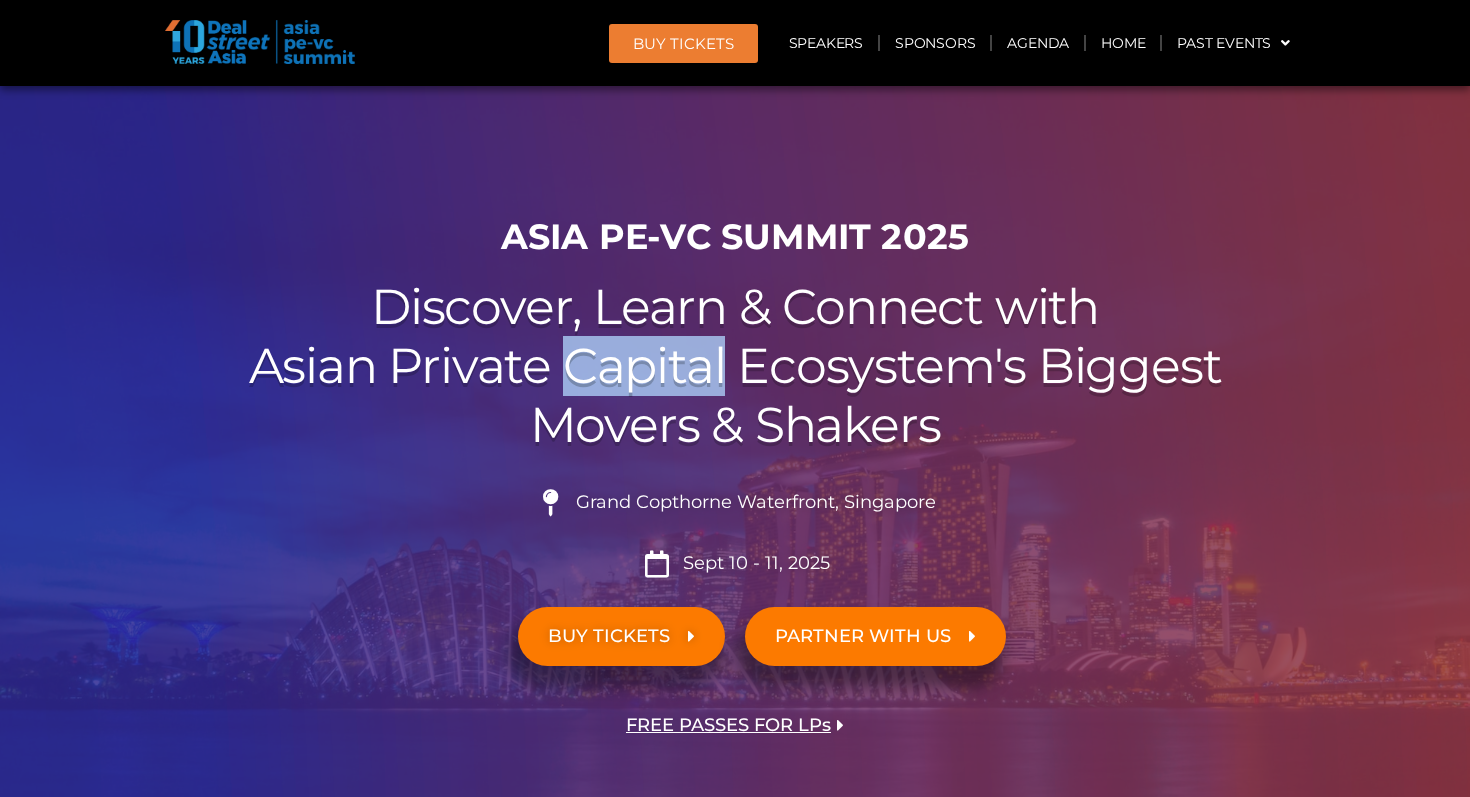 click on "Discover, Learn & Connect with  Asian Private Capital Ecosystem's Biggest Movers & Shakers" at bounding box center (735, 366) 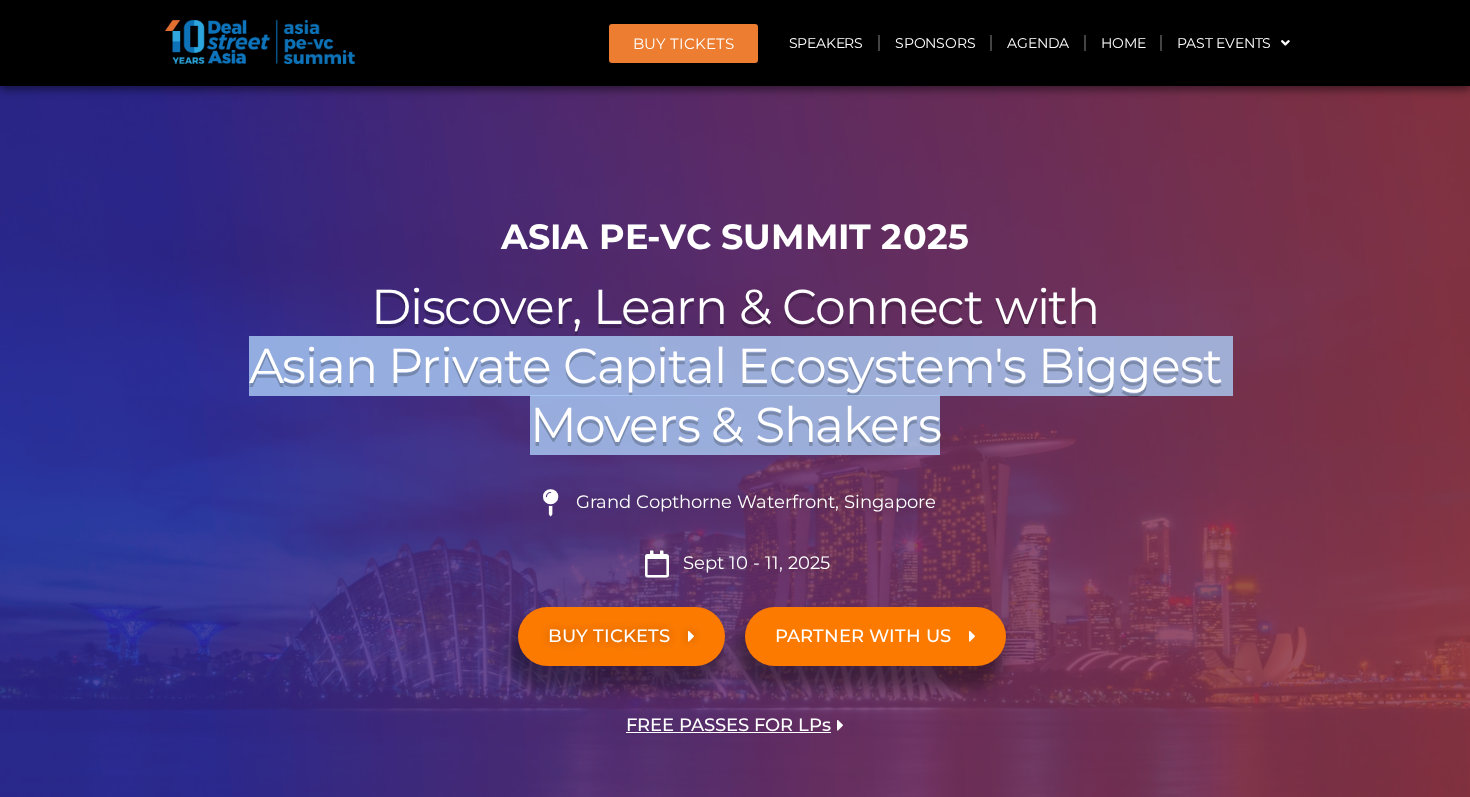 click on "Discover, Learn & Connect with  Asian Private Capital Ecosystem's Biggest Movers & Shakers" at bounding box center (735, 366) 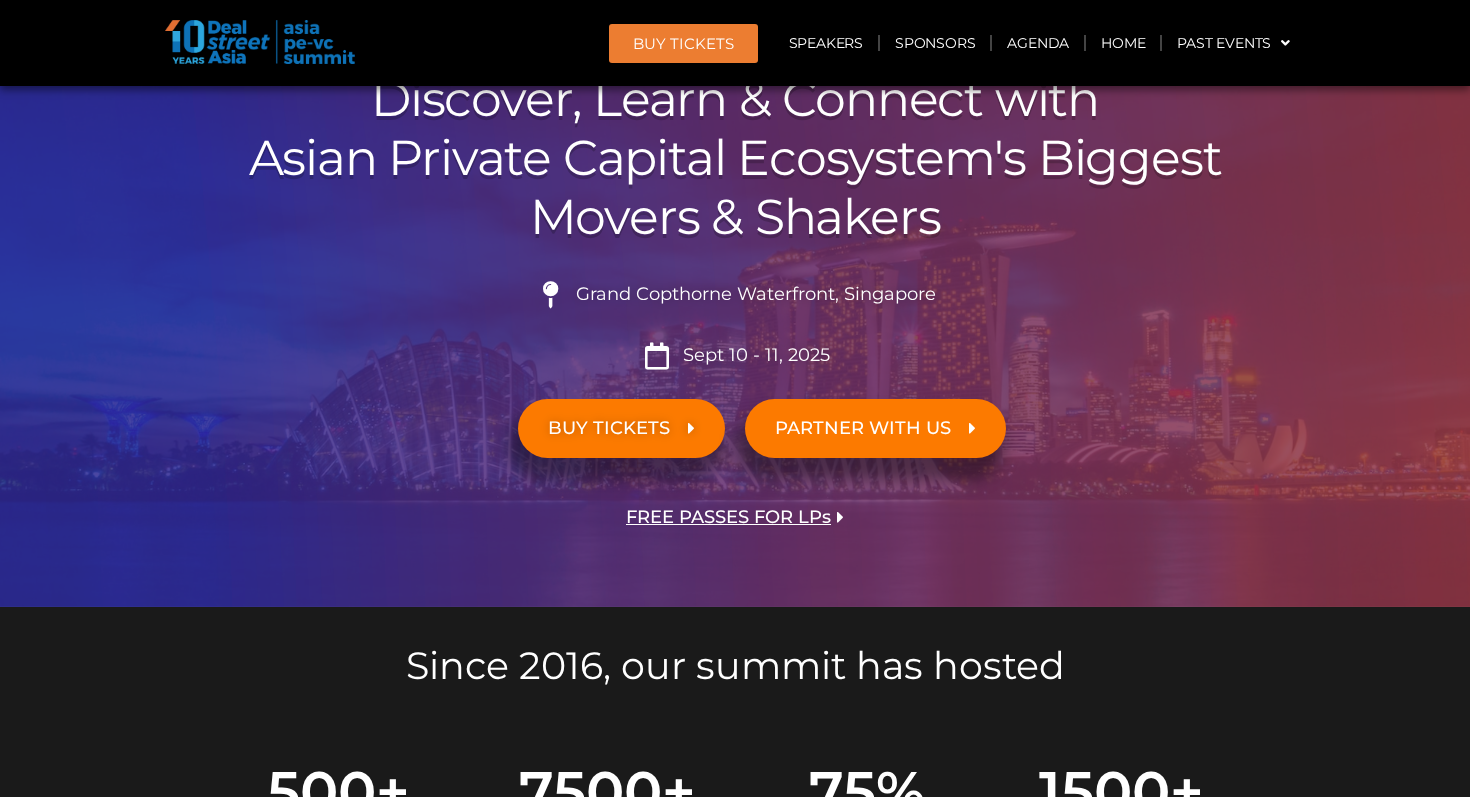 scroll, scrollTop: 210, scrollLeft: 0, axis: vertical 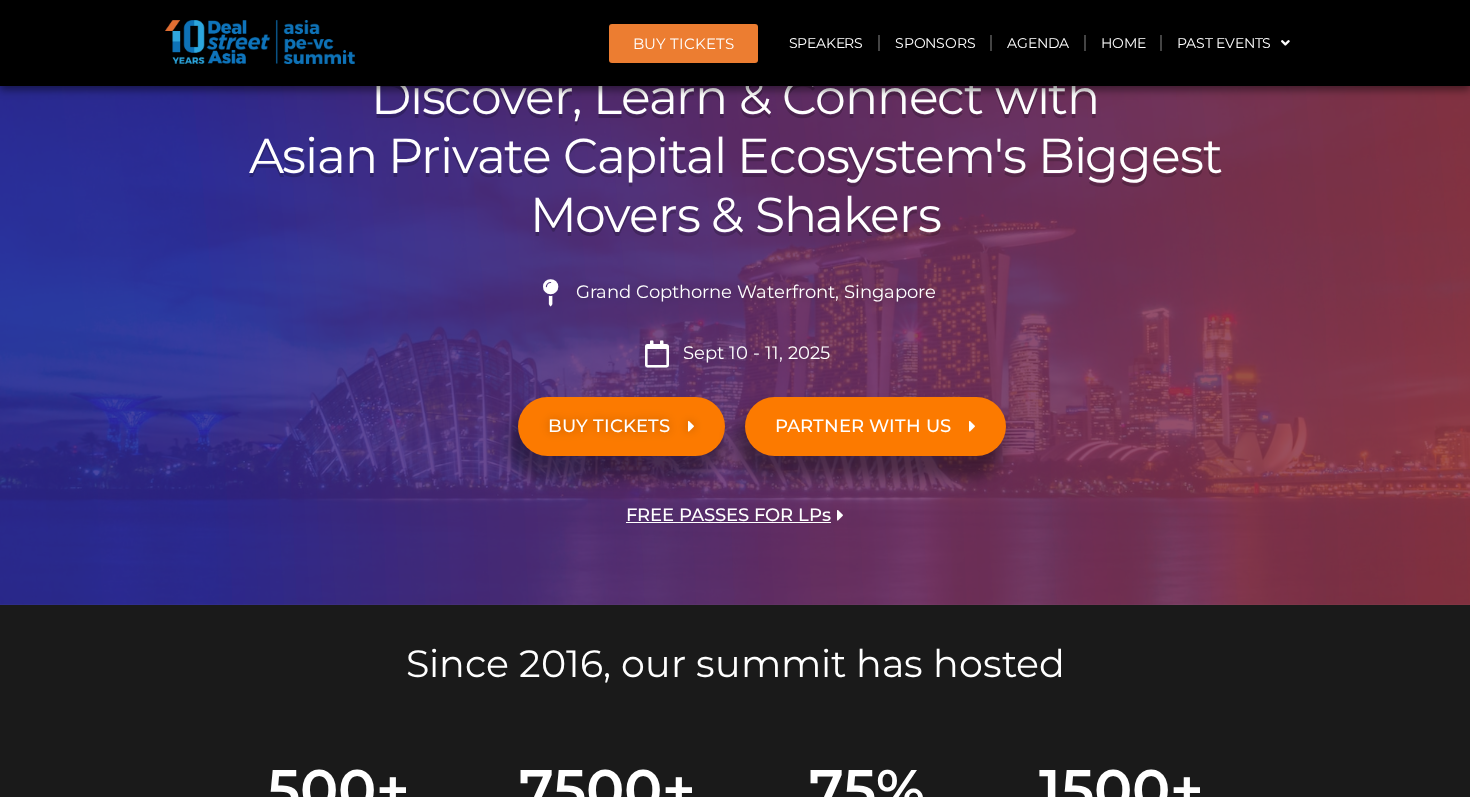 click on "Grand Copthorne Waterfront, Singapore​" at bounding box center (753, 293) 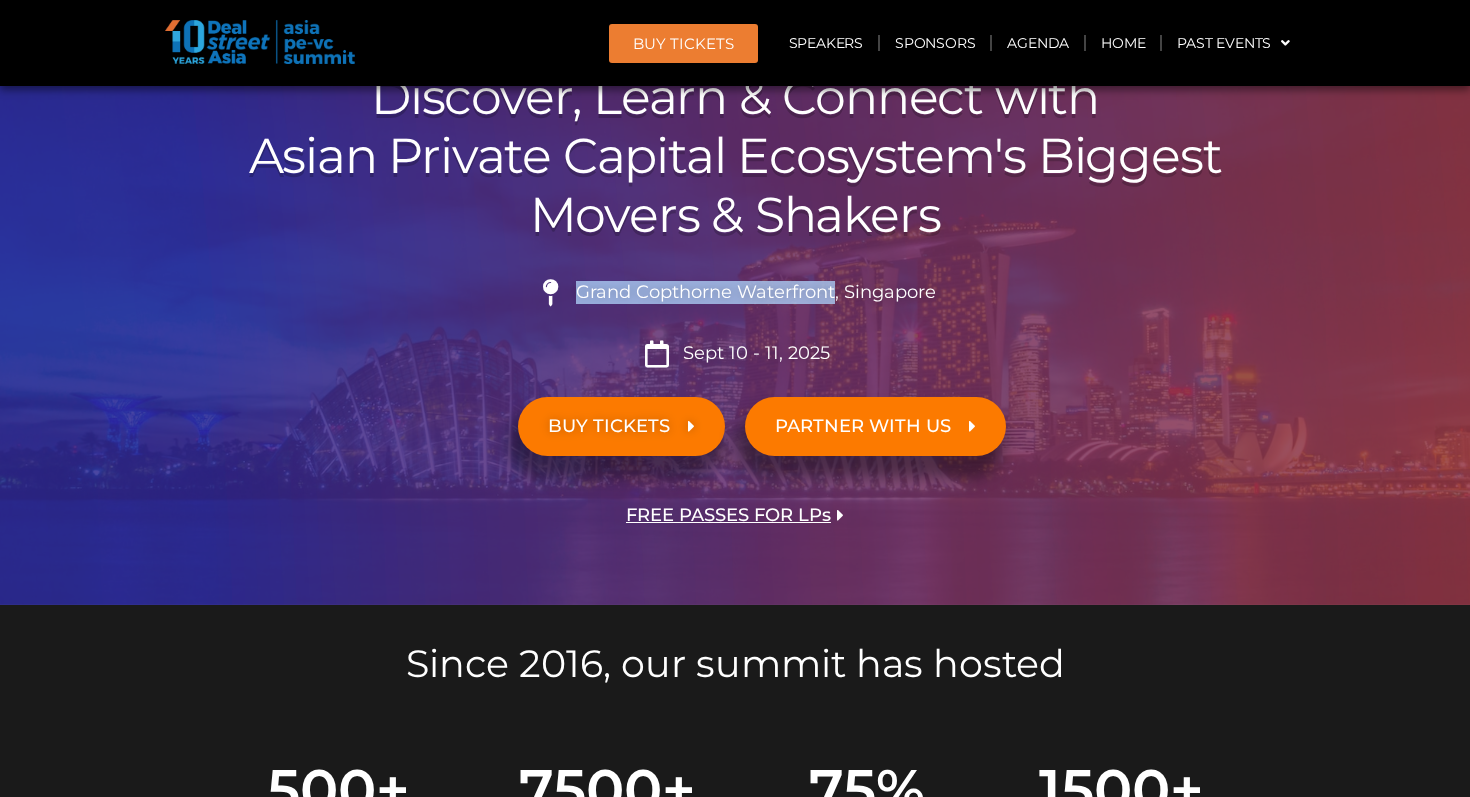 drag, startPoint x: 613, startPoint y: 293, endPoint x: 781, endPoint y: 288, distance: 168.07439 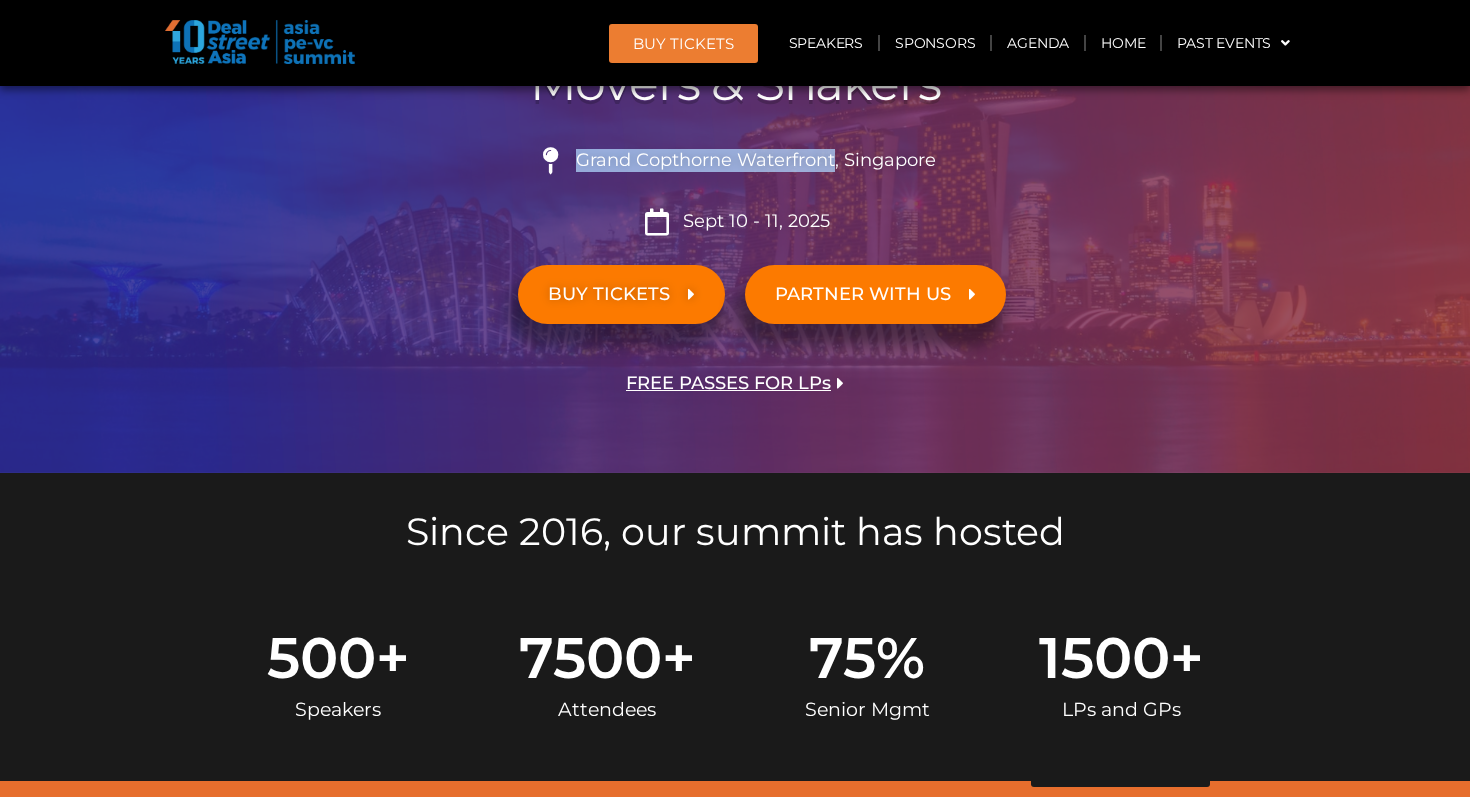 scroll, scrollTop: 347, scrollLeft: 0, axis: vertical 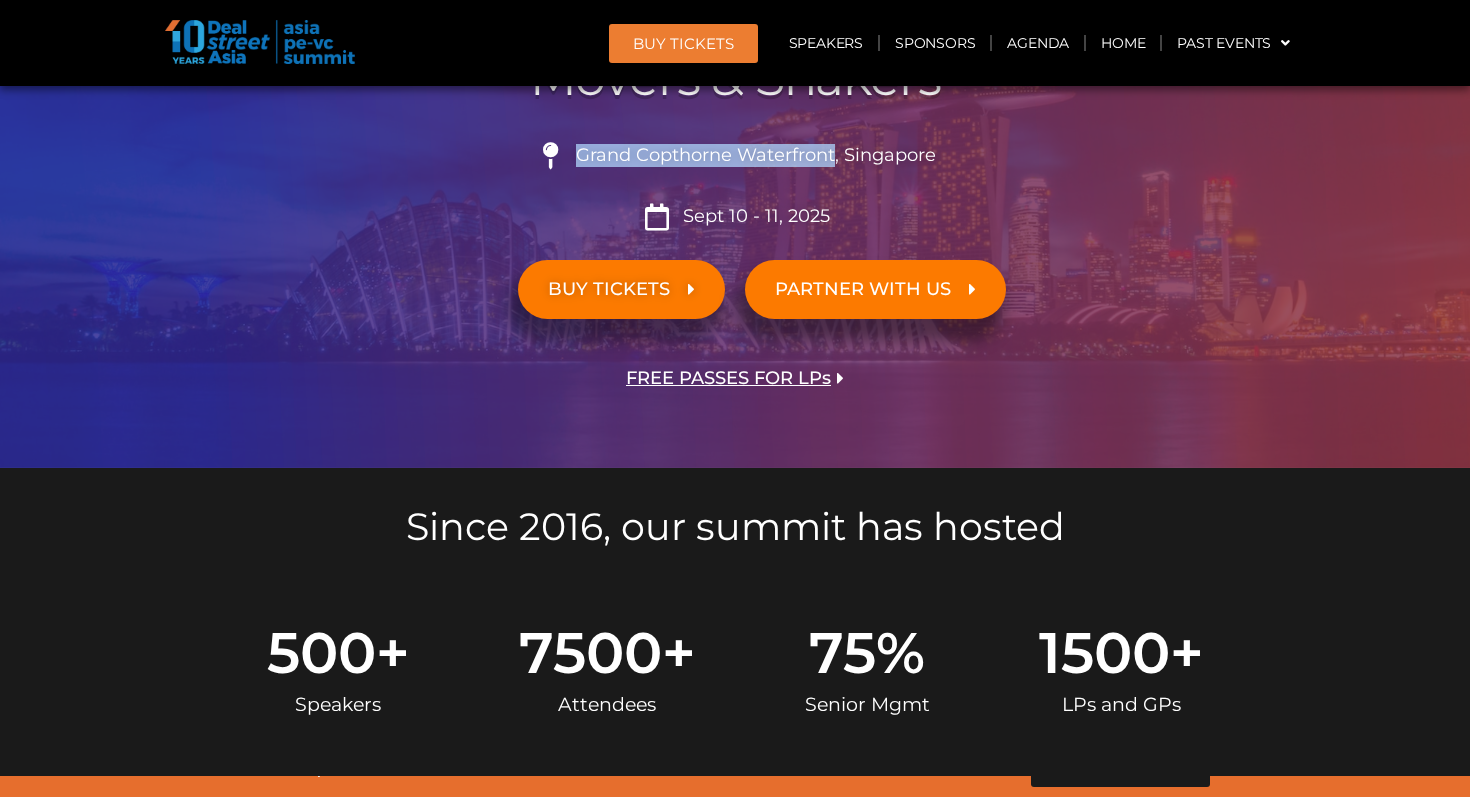 click on "BUY TICKETS" at bounding box center [621, 289] 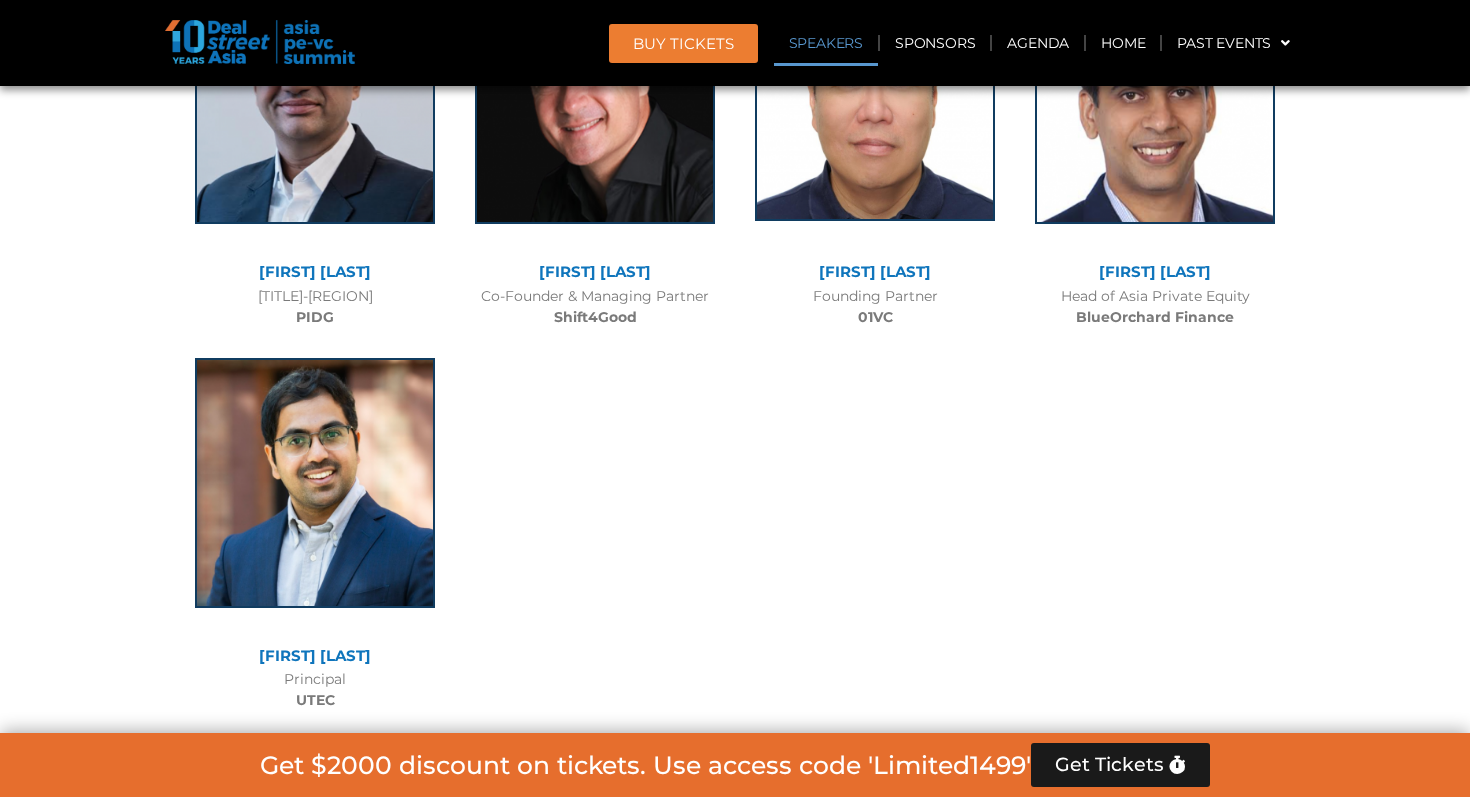 scroll, scrollTop: 11220, scrollLeft: 0, axis: vertical 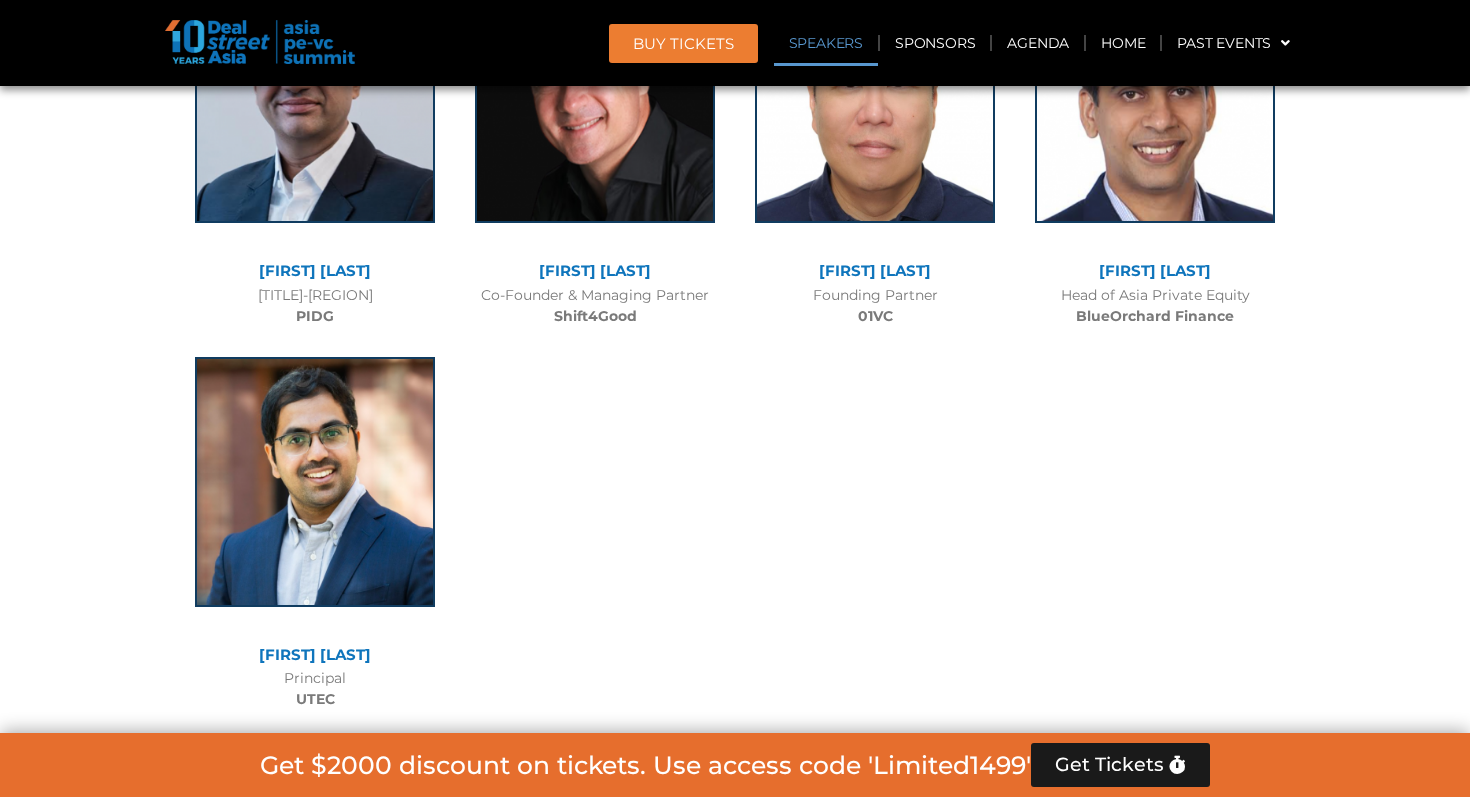 click on "Get $2000 discount on tickets. Use access code 'Limited1499'" at bounding box center (645, 765) 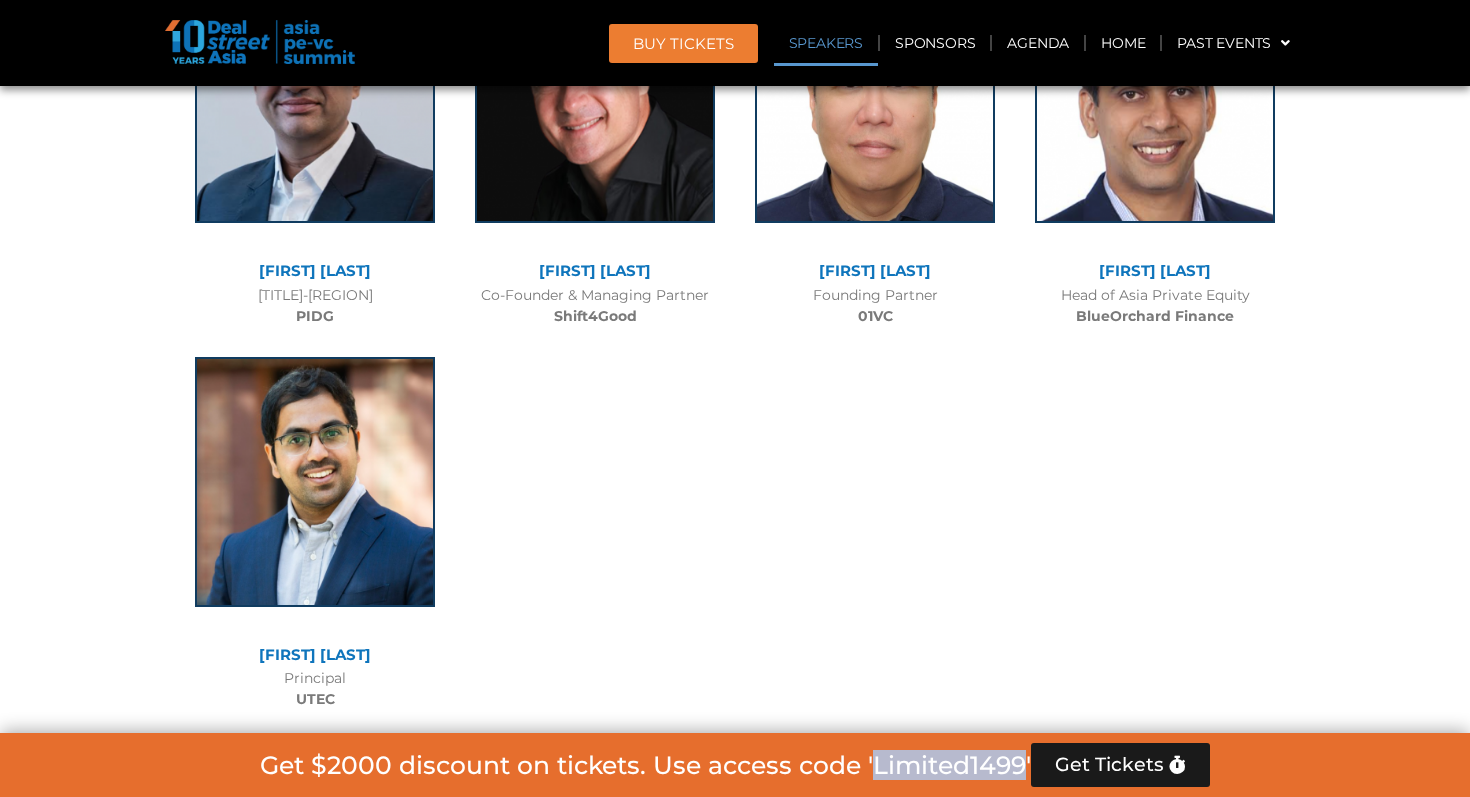 drag, startPoint x: 889, startPoint y: 768, endPoint x: 959, endPoint y: 778, distance: 70.71068 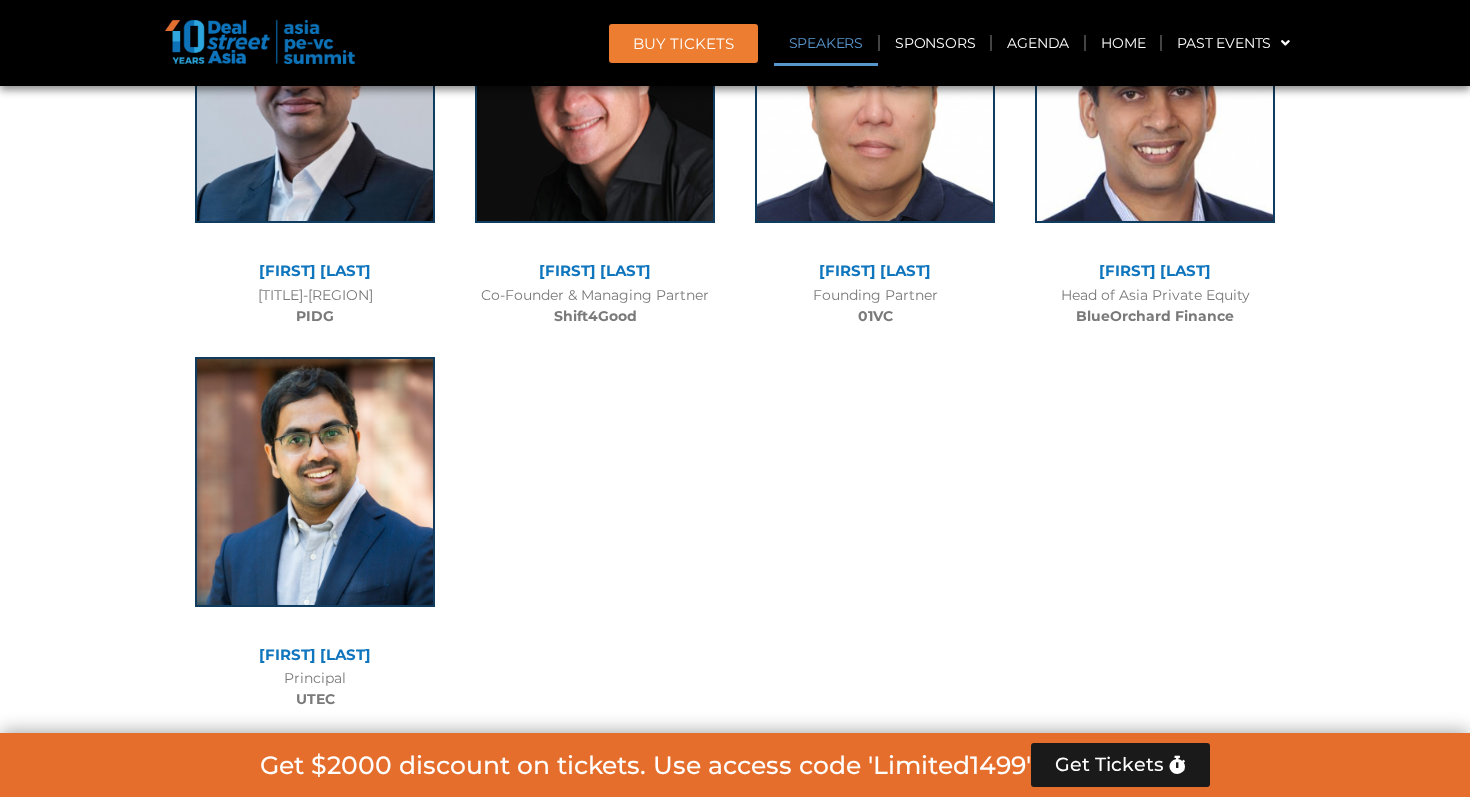click on "Get $2000 discount on tickets. Use access code 'Limited1499'" at bounding box center [645, 765] 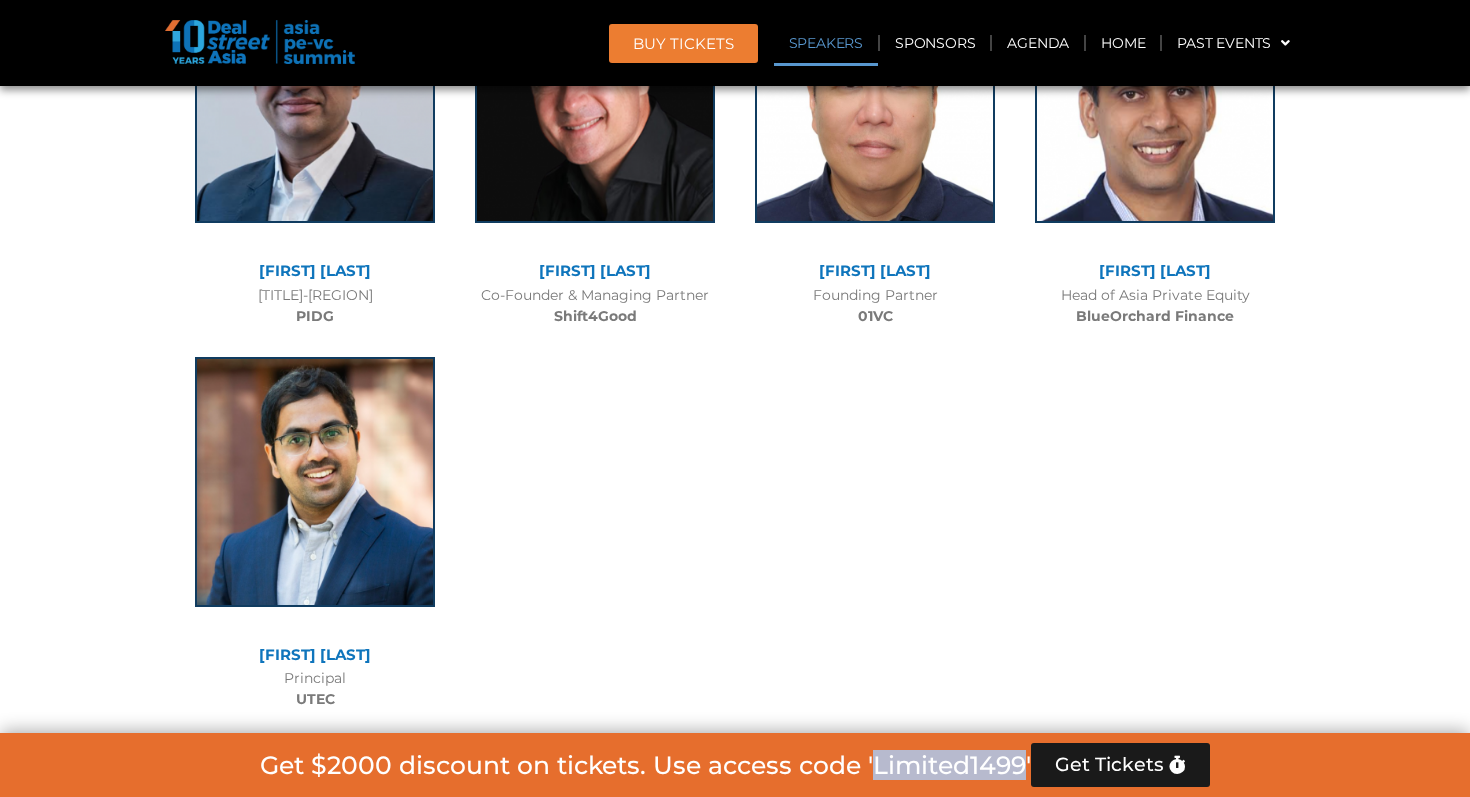 click on "Get $2000 discount on tickets. Use access code 'Limited1499'" at bounding box center [645, 765] 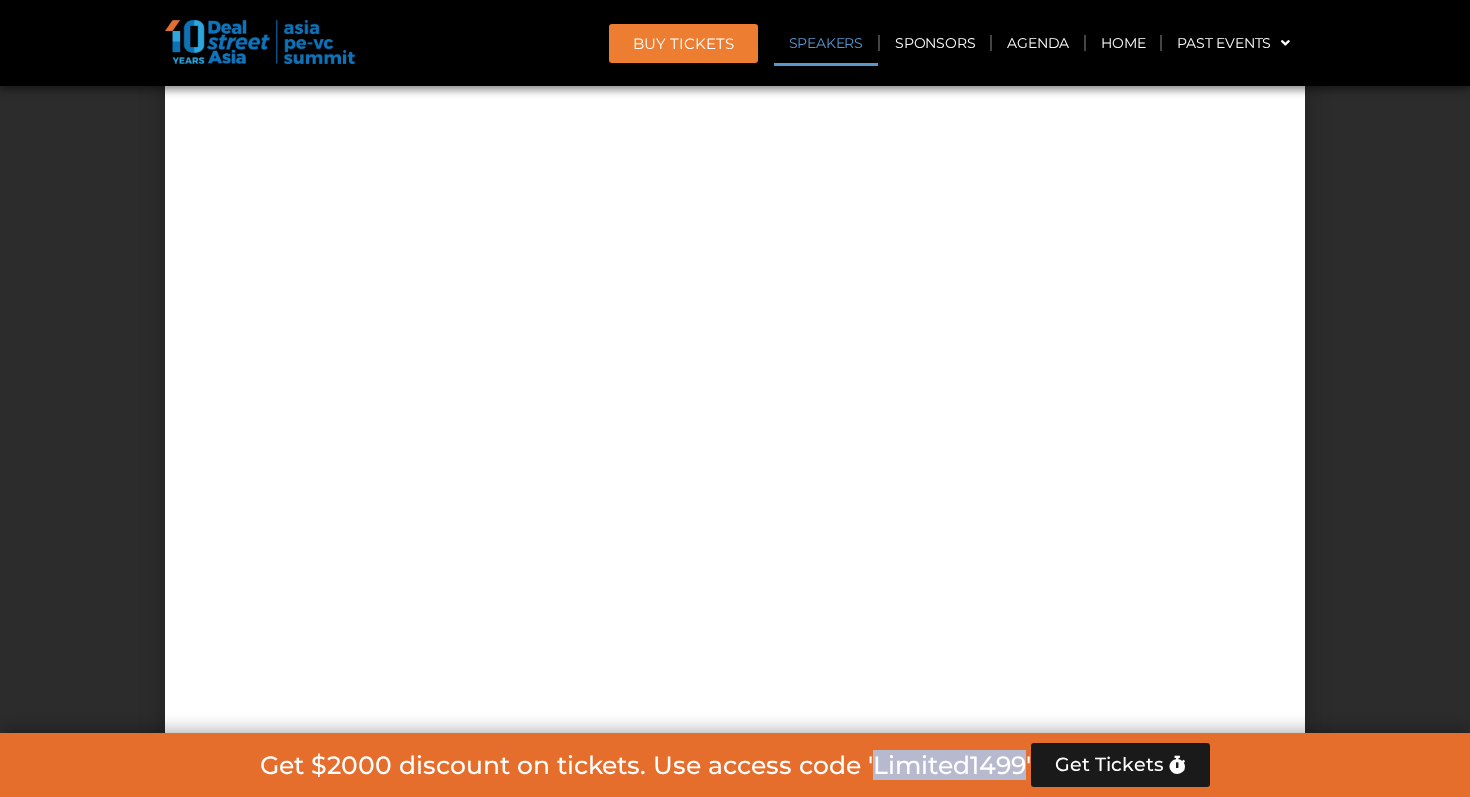 scroll, scrollTop: 14566, scrollLeft: 0, axis: vertical 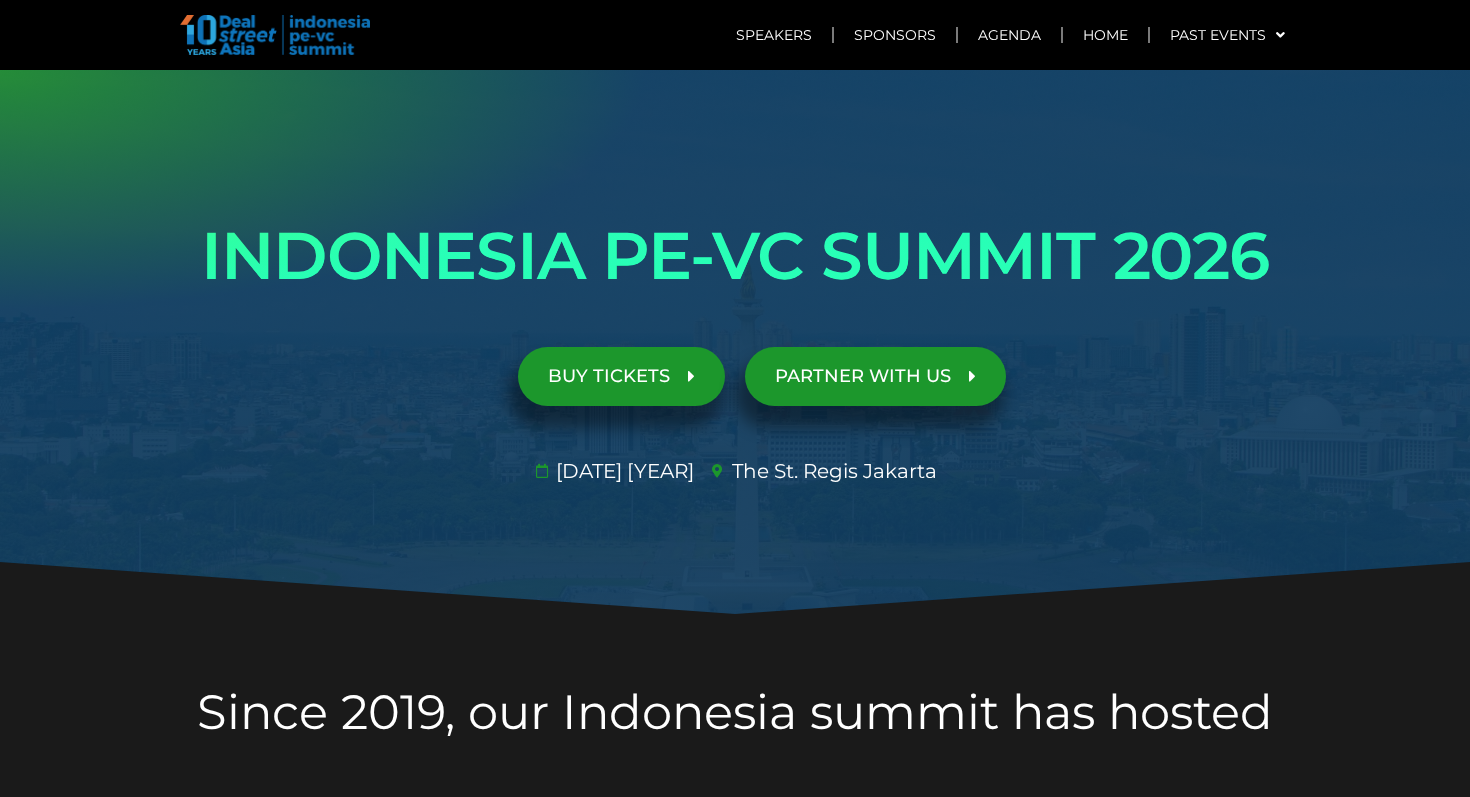 click on "INDONESIA PE-VC SUMMIT 2026" at bounding box center (735, 256) 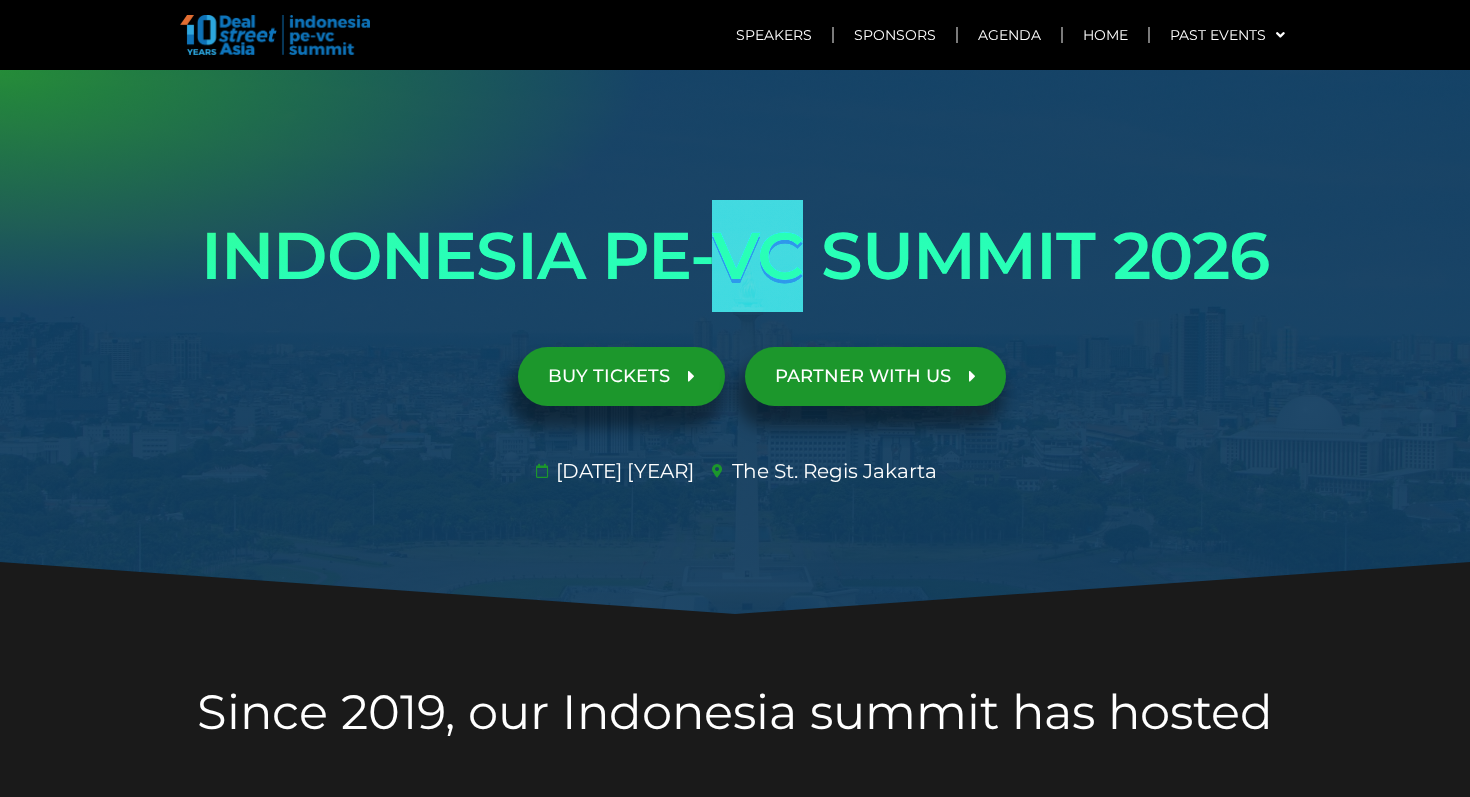 click on "INDONESIA PE-VC SUMMIT 2026" at bounding box center (735, 256) 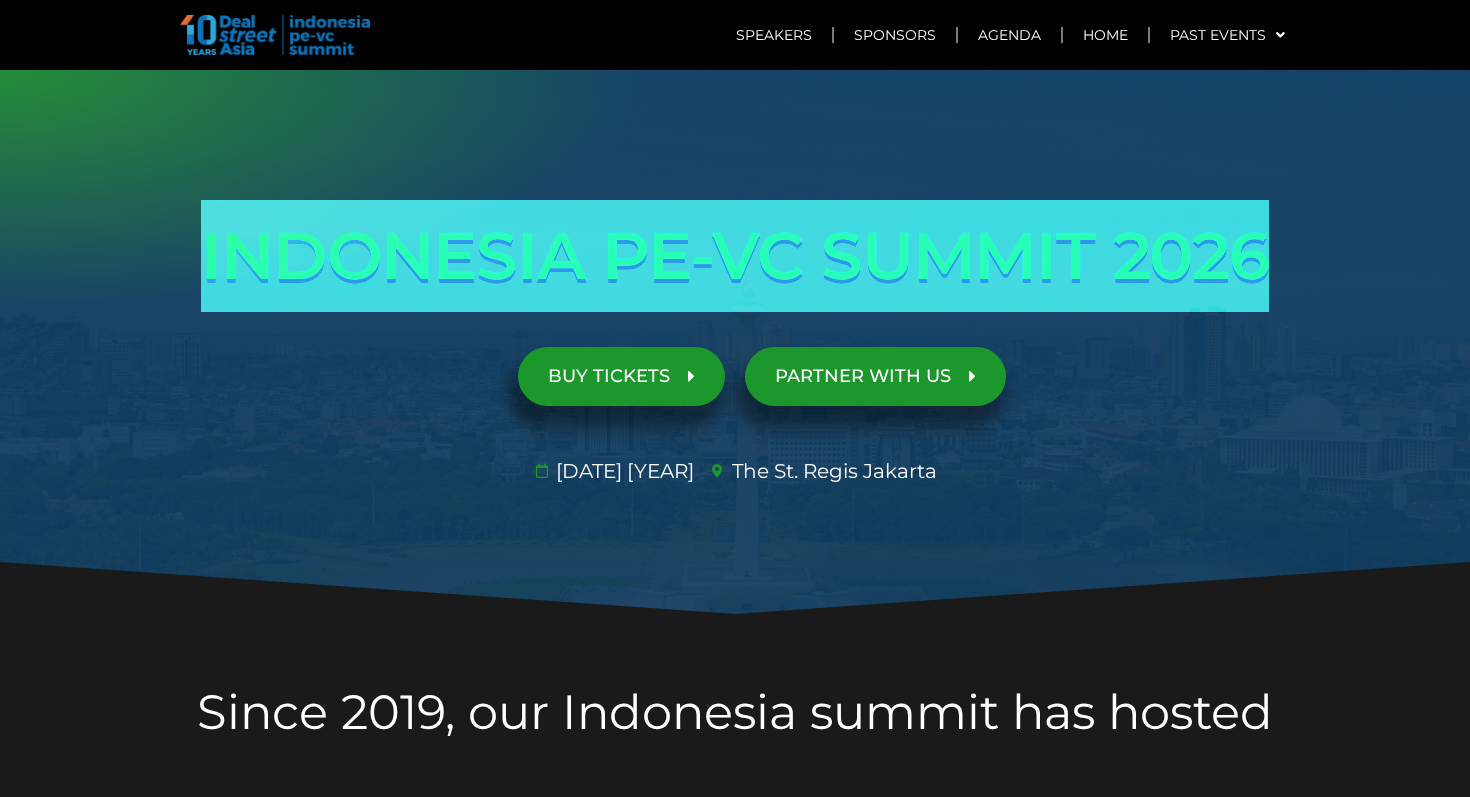 click on "INDONESIA PE-VC SUMMIT 2026" at bounding box center (735, 256) 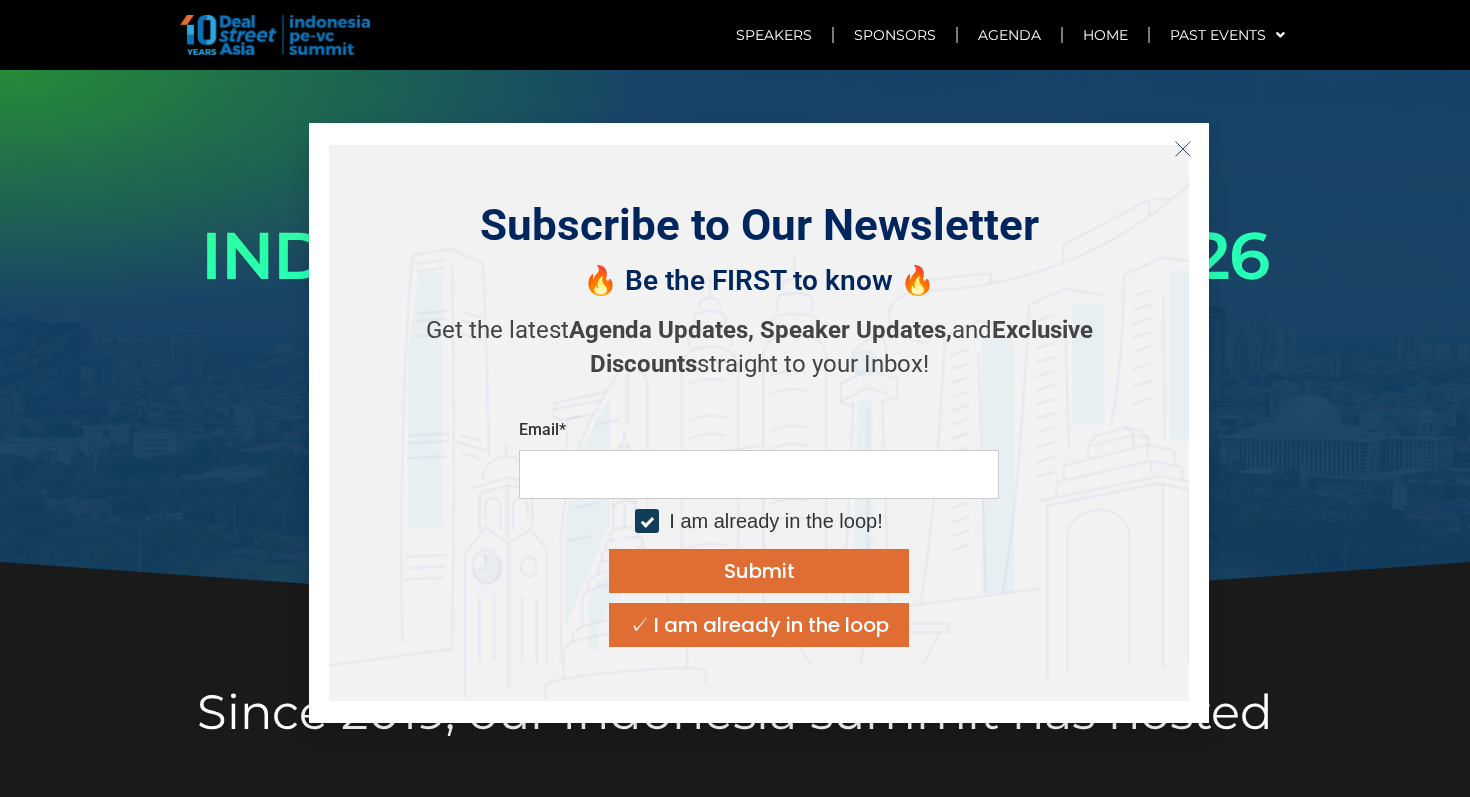 scroll, scrollTop: 155, scrollLeft: 0, axis: vertical 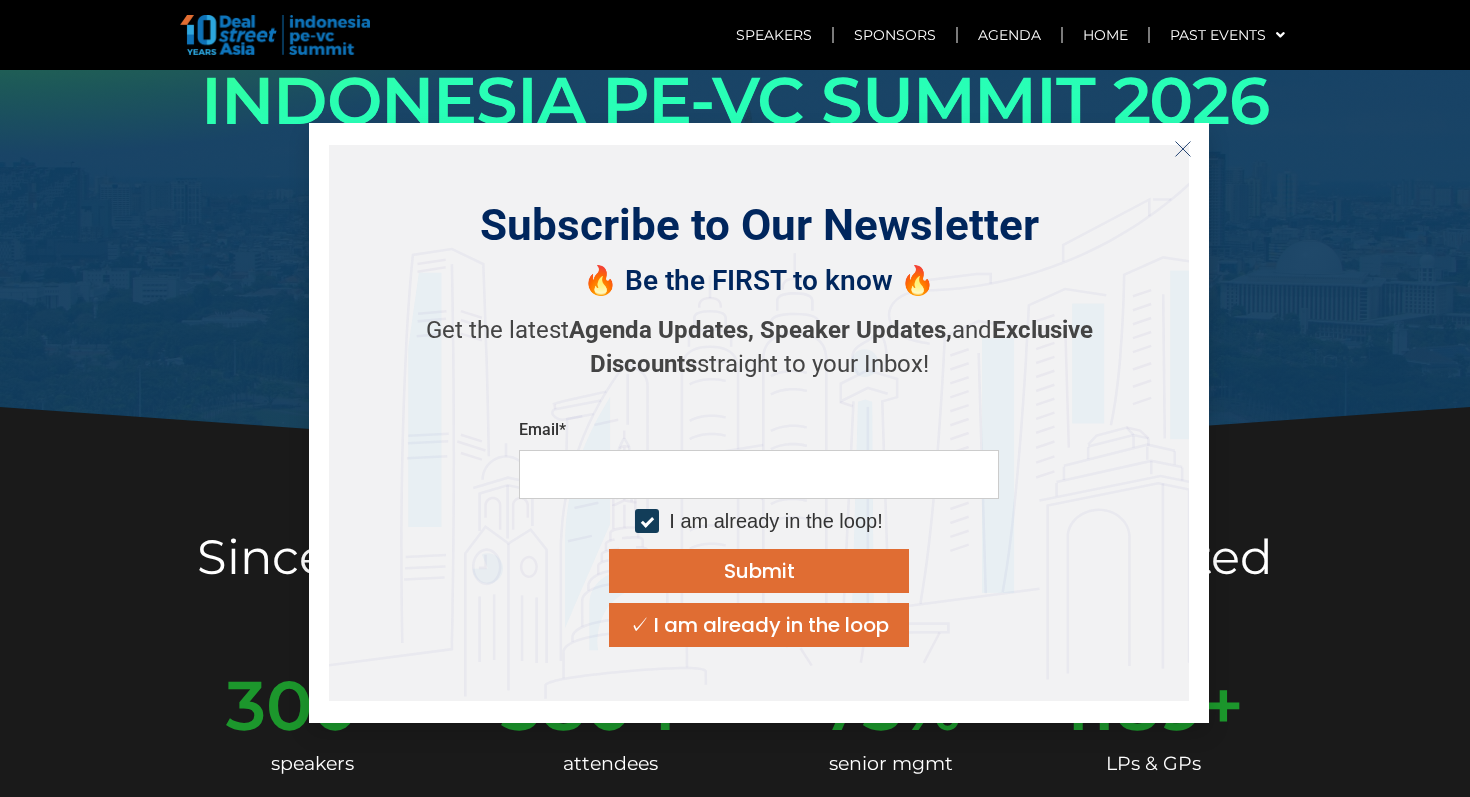 click 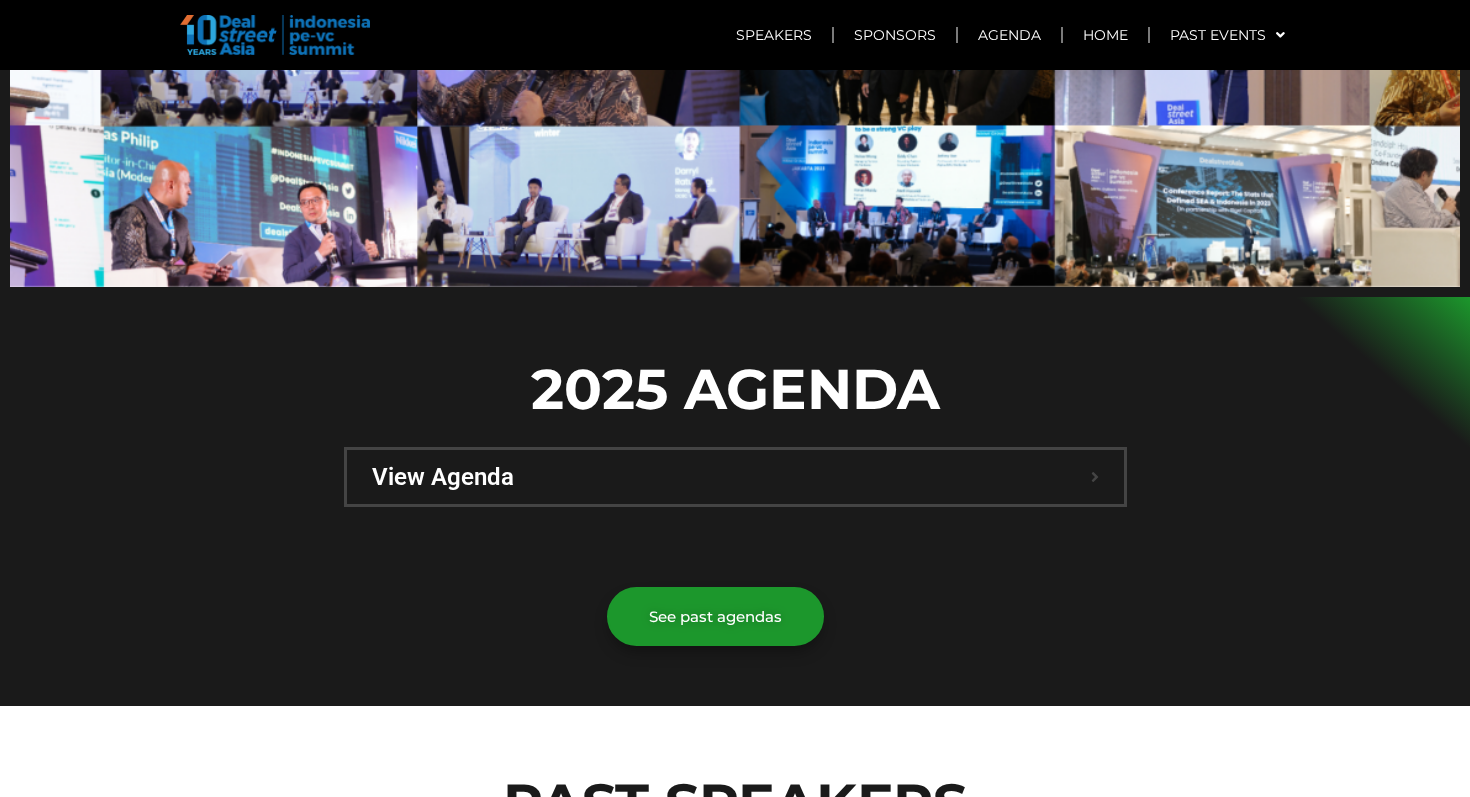 scroll, scrollTop: 0, scrollLeft: 0, axis: both 